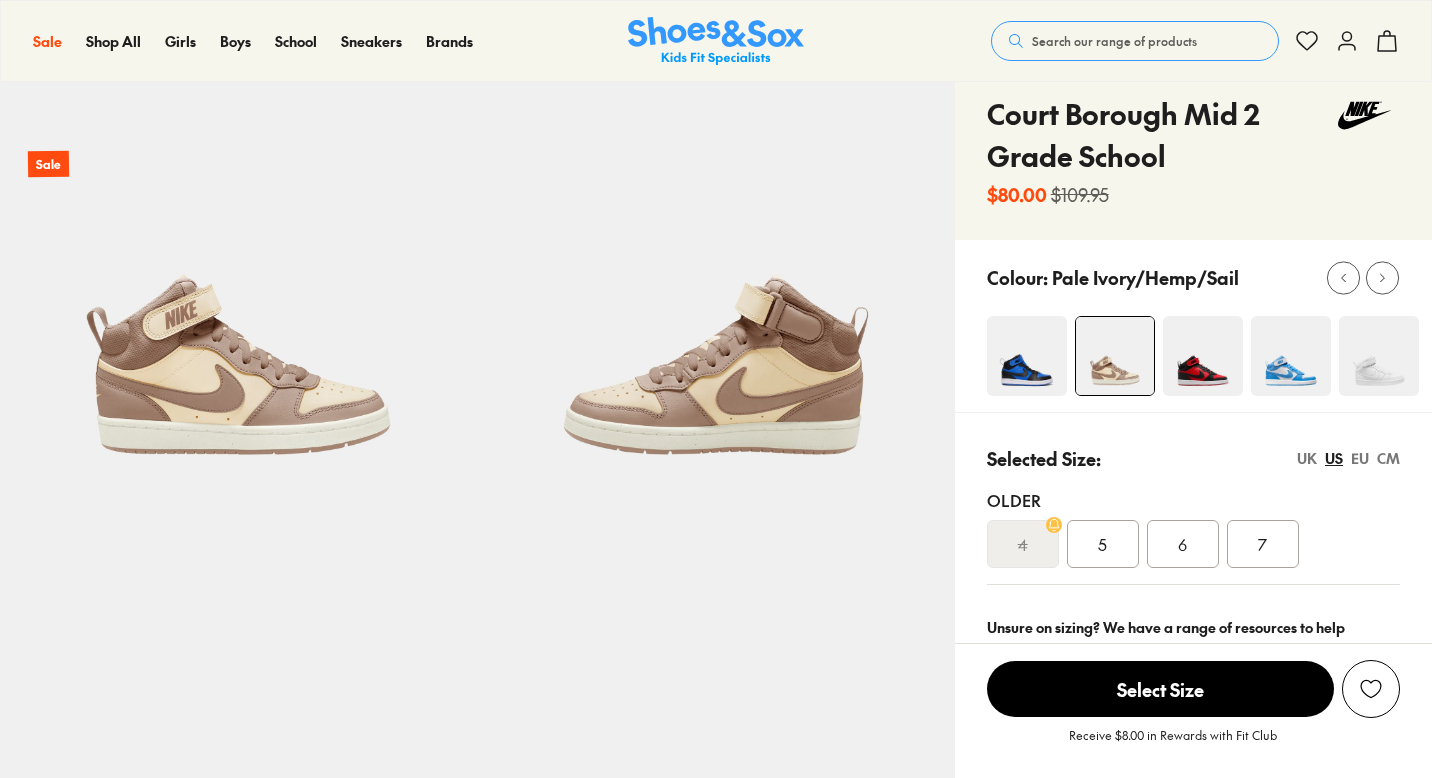 scroll, scrollTop: 83, scrollLeft: 0, axis: vertical 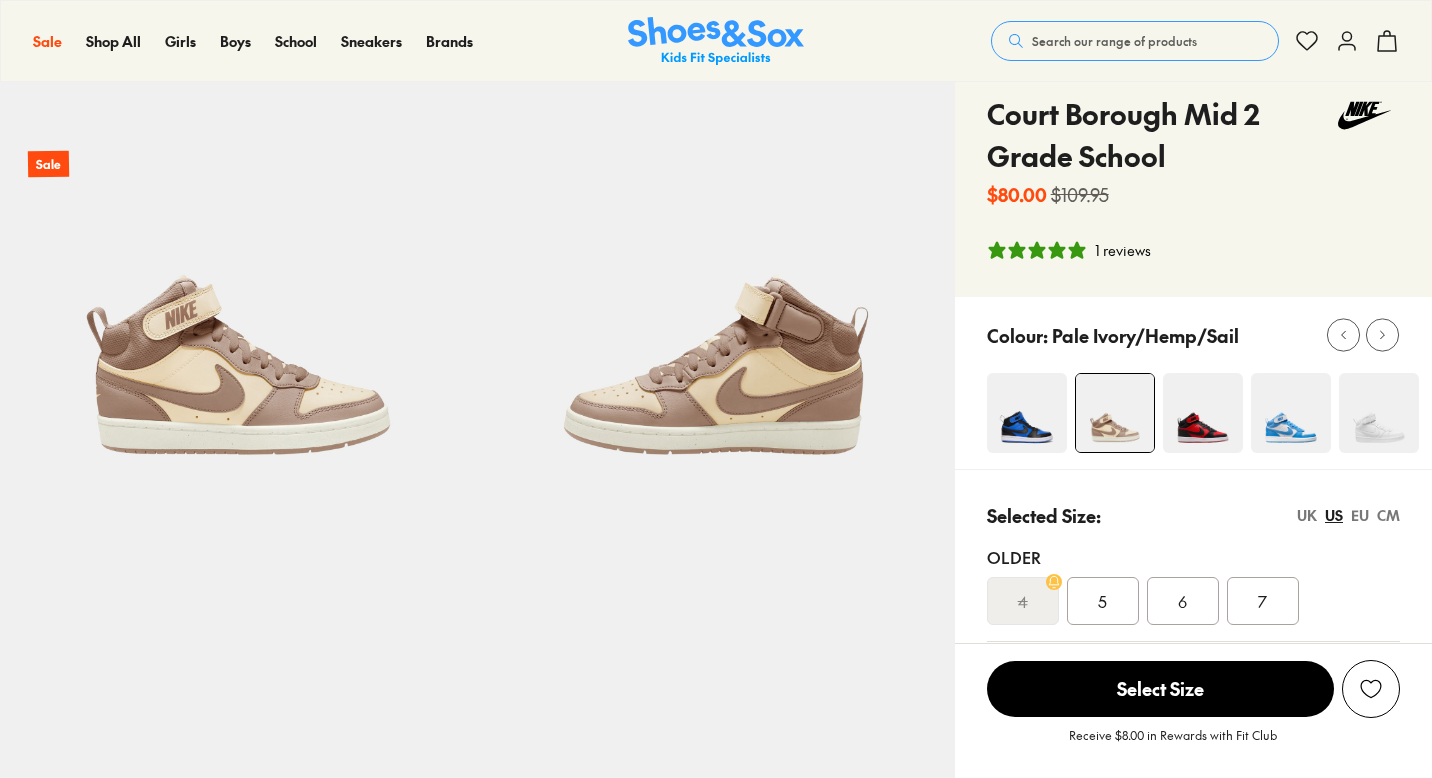 select on "*" 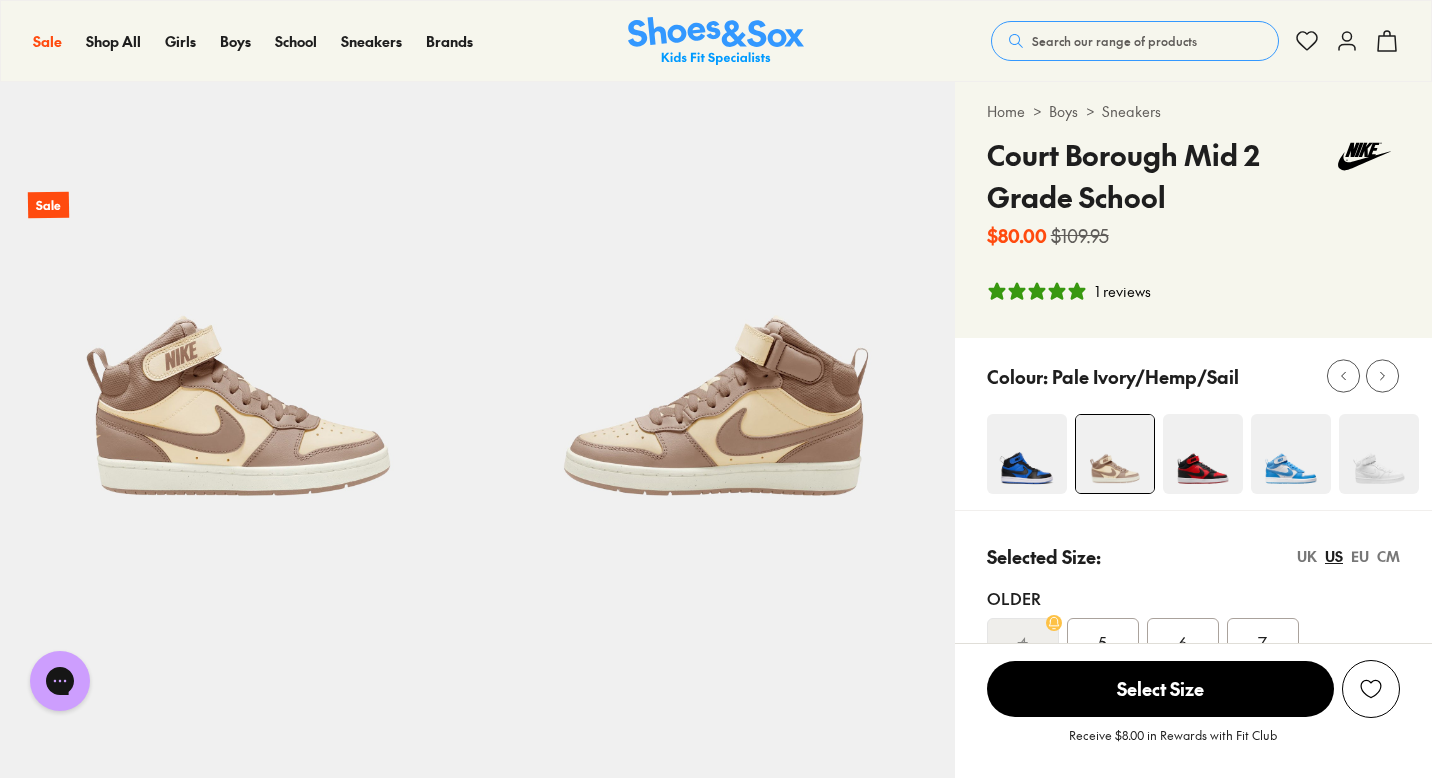 scroll, scrollTop: 44, scrollLeft: 0, axis: vertical 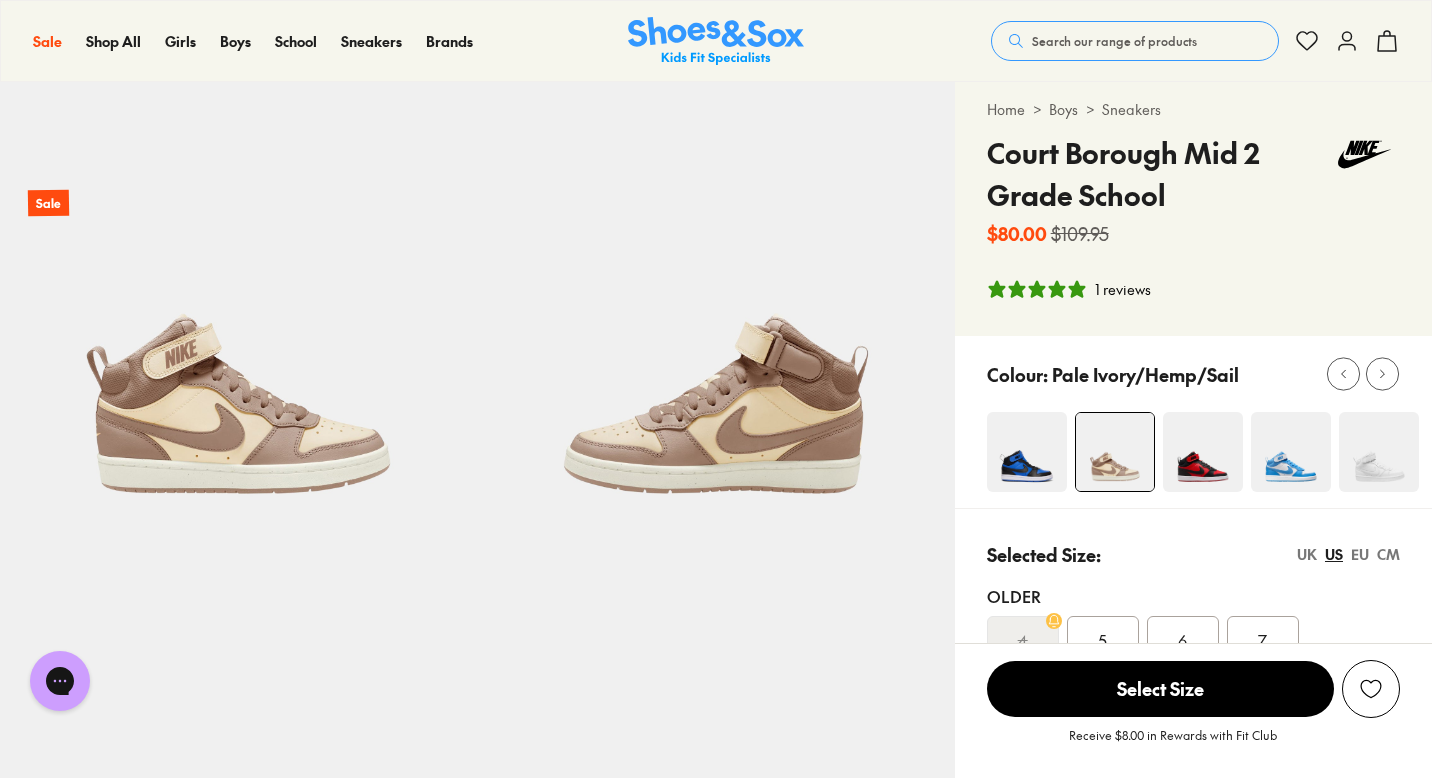 click at bounding box center [1203, 452] 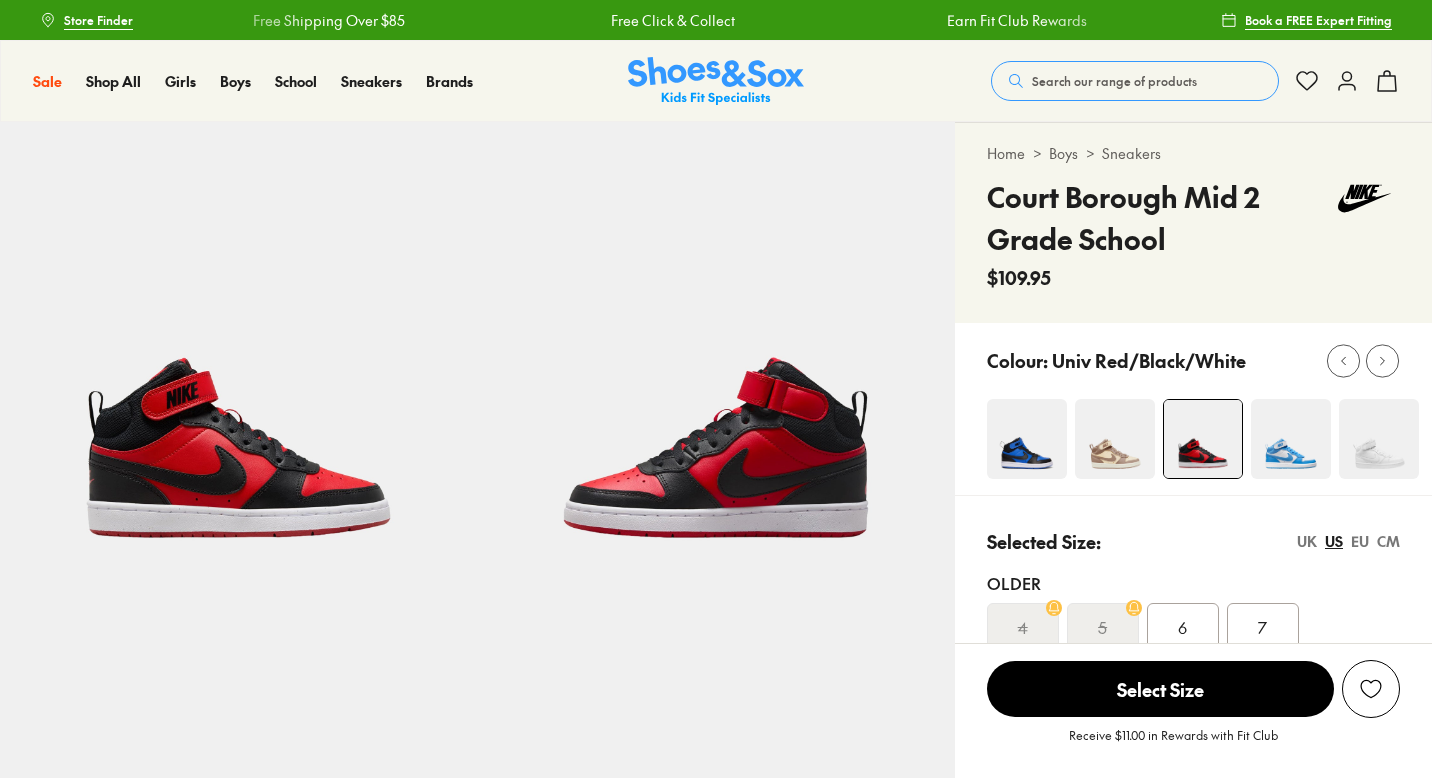 scroll, scrollTop: 0, scrollLeft: 0, axis: both 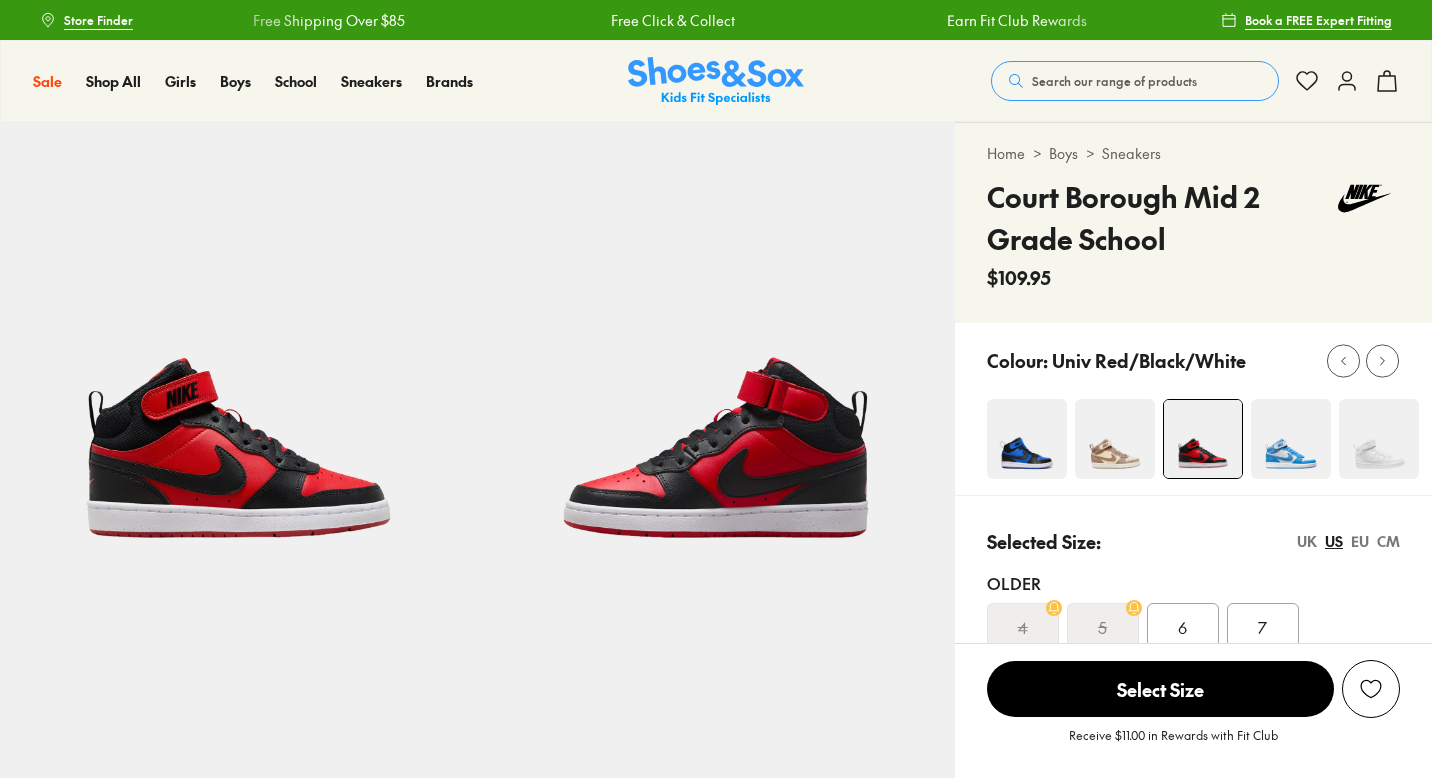 select on "*" 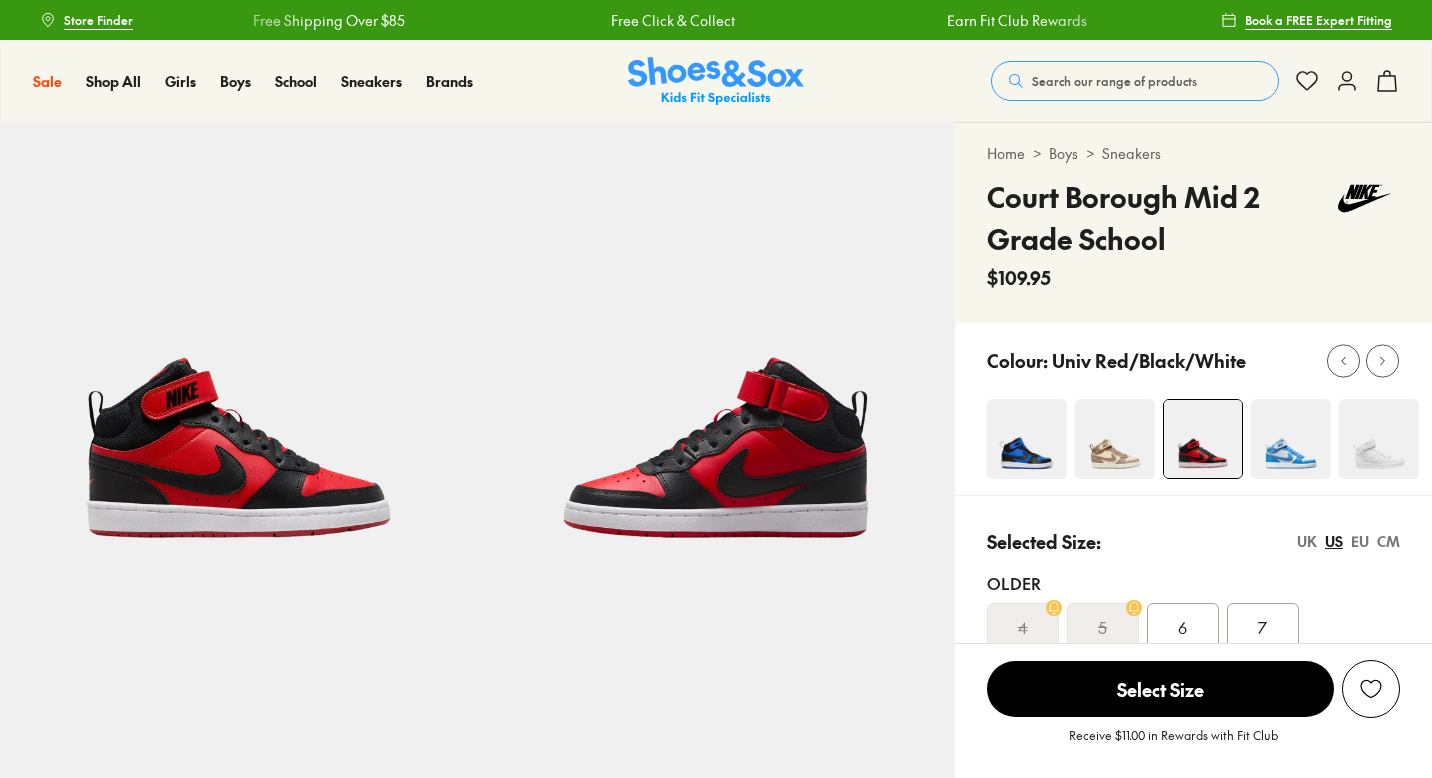 scroll, scrollTop: 0, scrollLeft: 0, axis: both 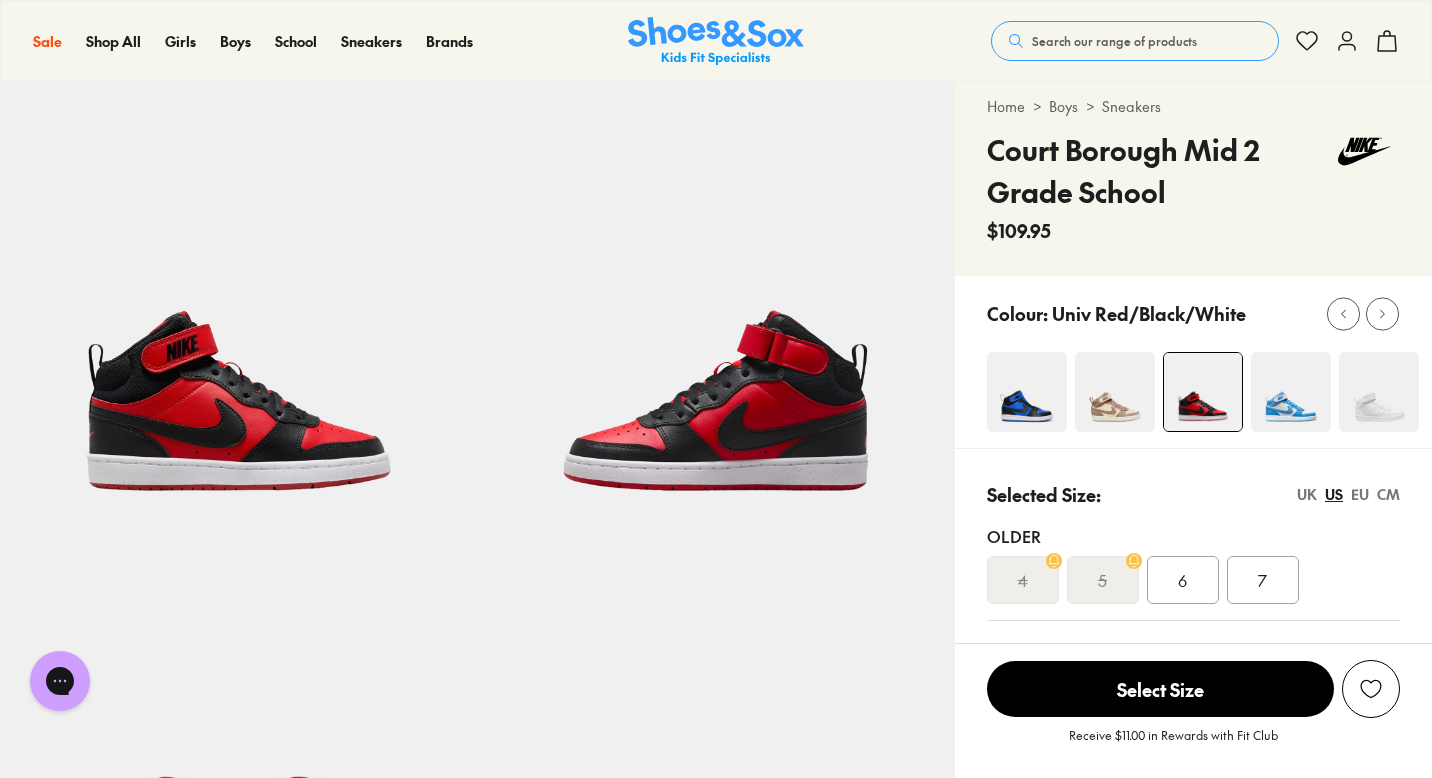 click at bounding box center [1115, 392] 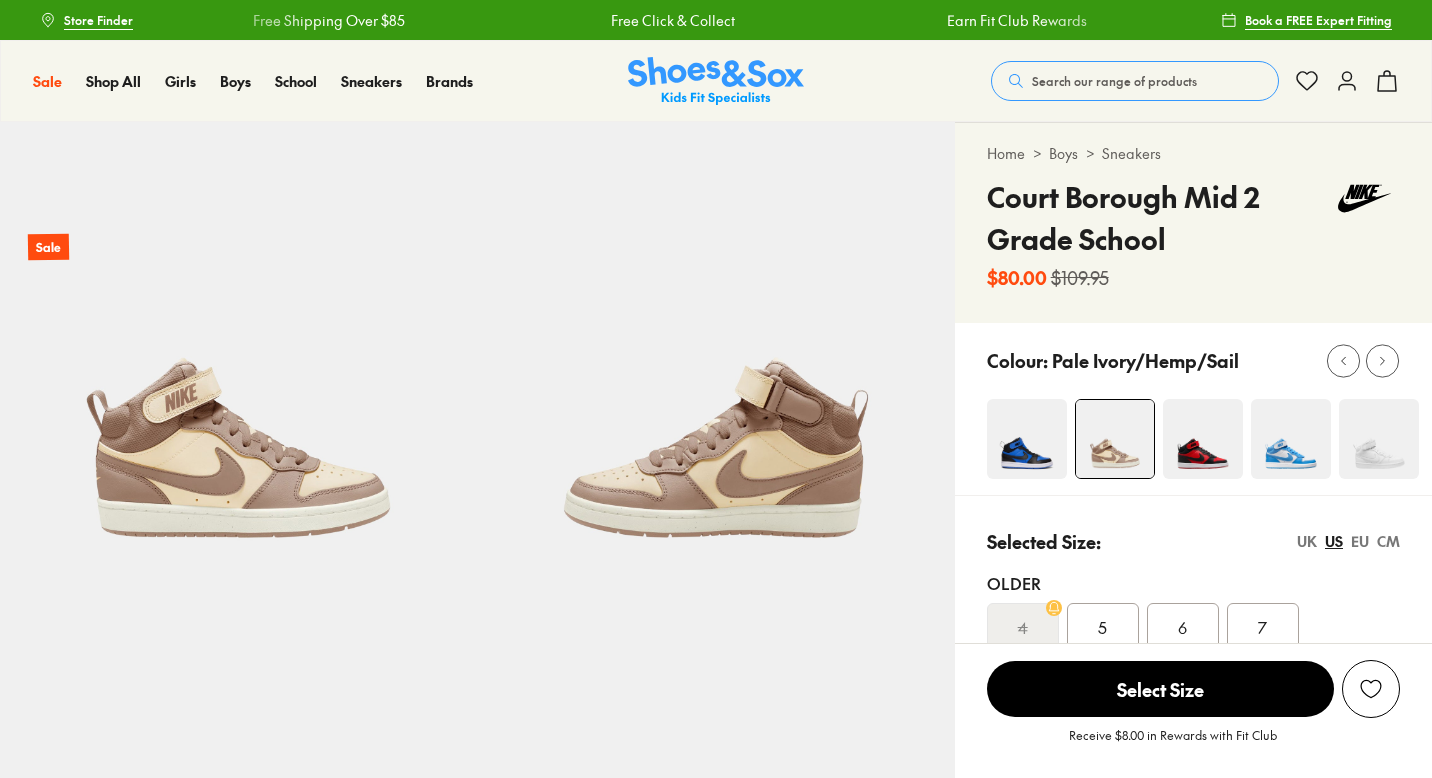 scroll, scrollTop: 0, scrollLeft: 0, axis: both 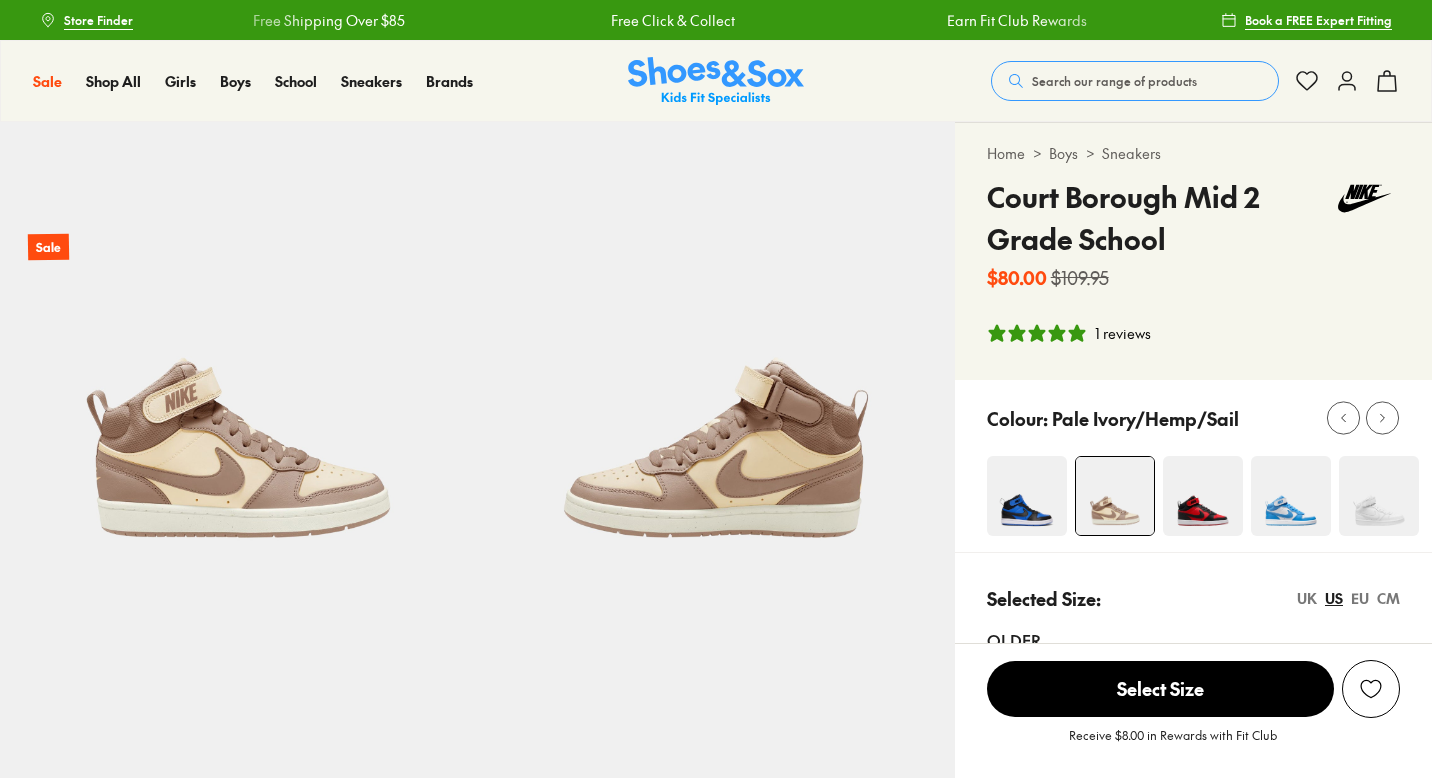 select on "*" 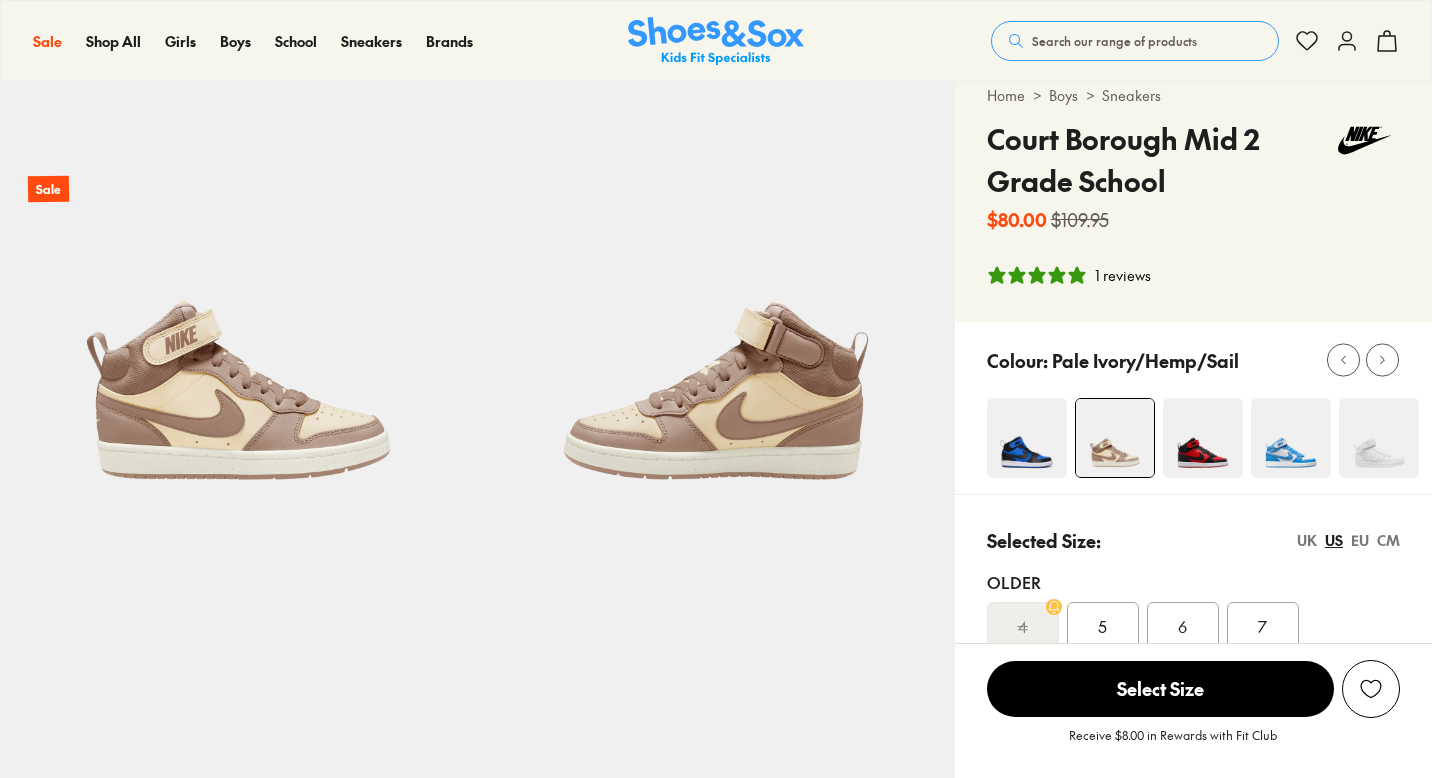 scroll, scrollTop: 0, scrollLeft: 0, axis: both 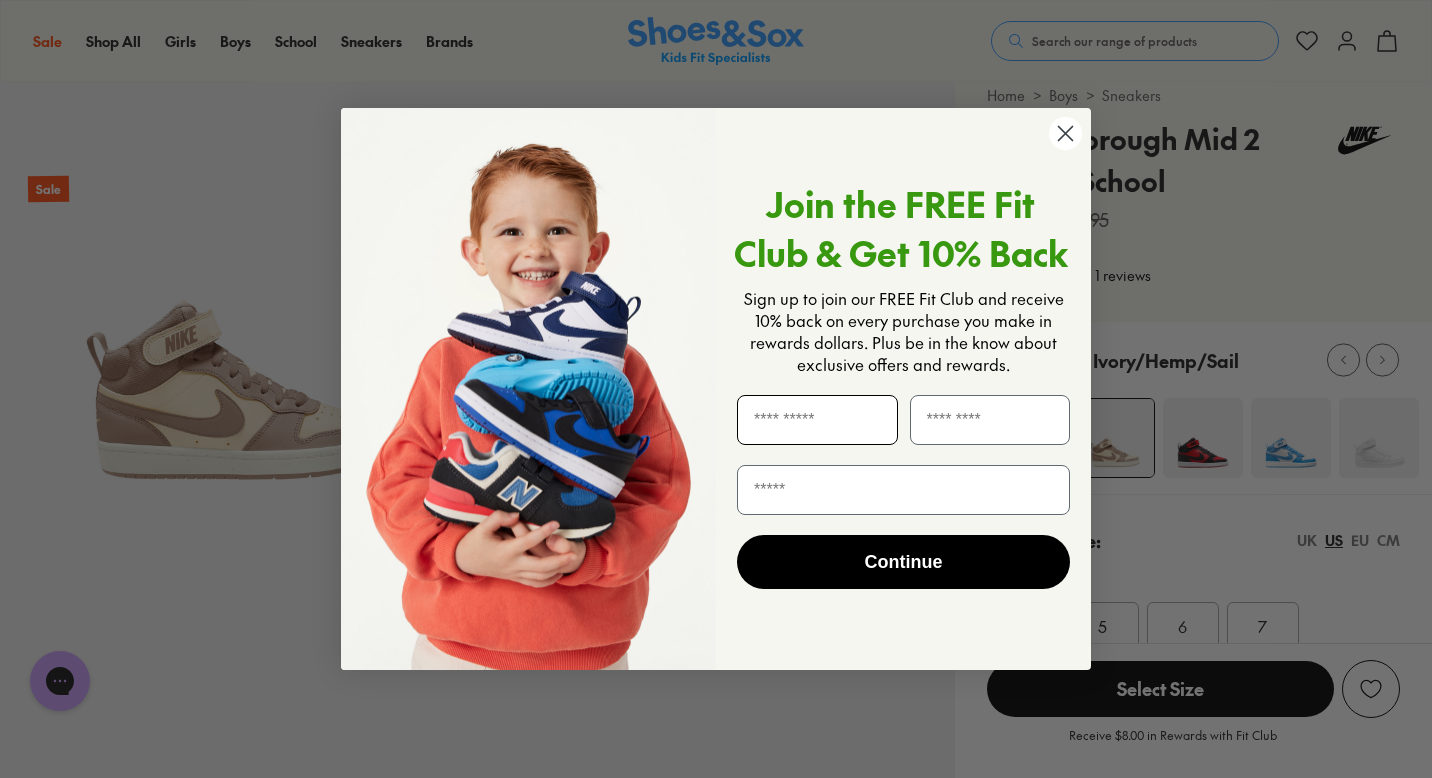 click at bounding box center [817, 420] 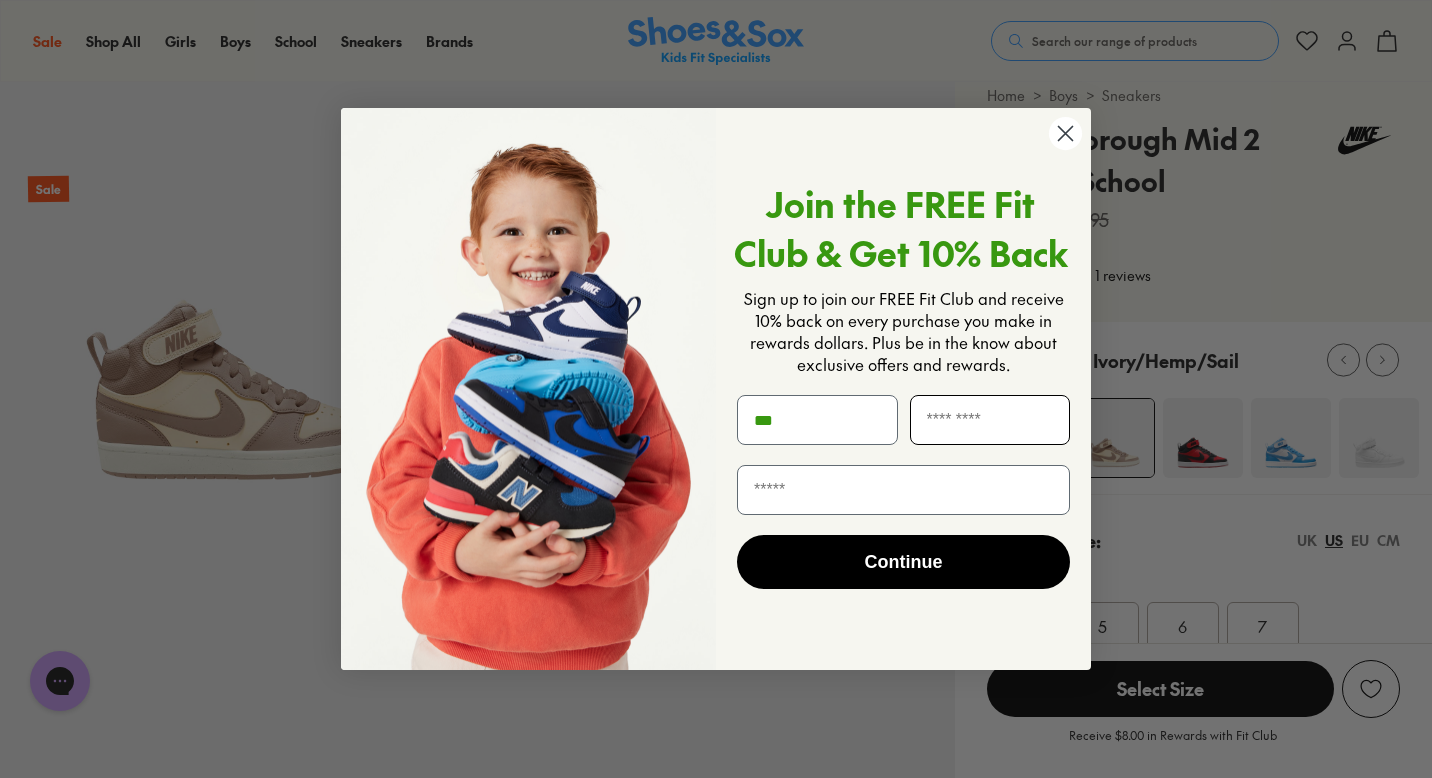 type on "***" 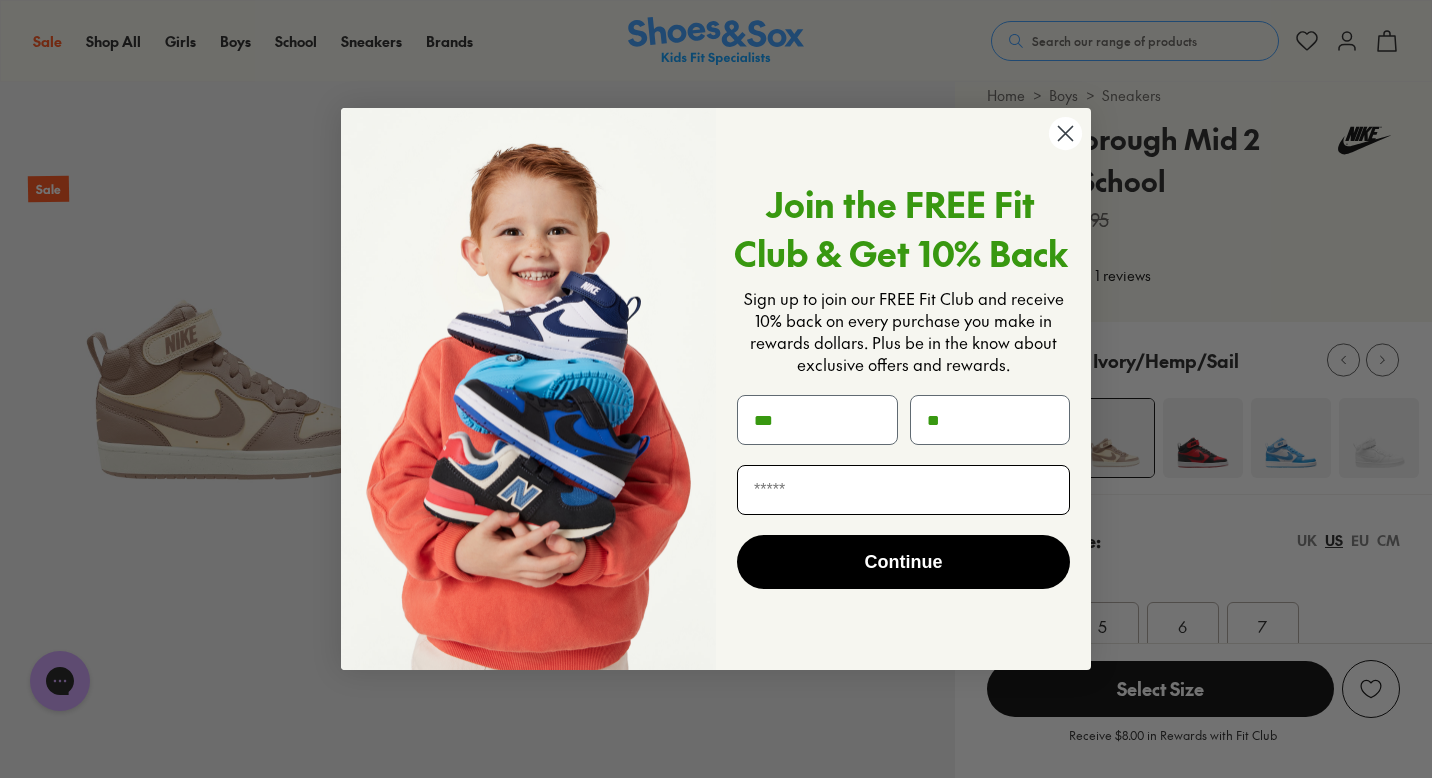 type on "**" 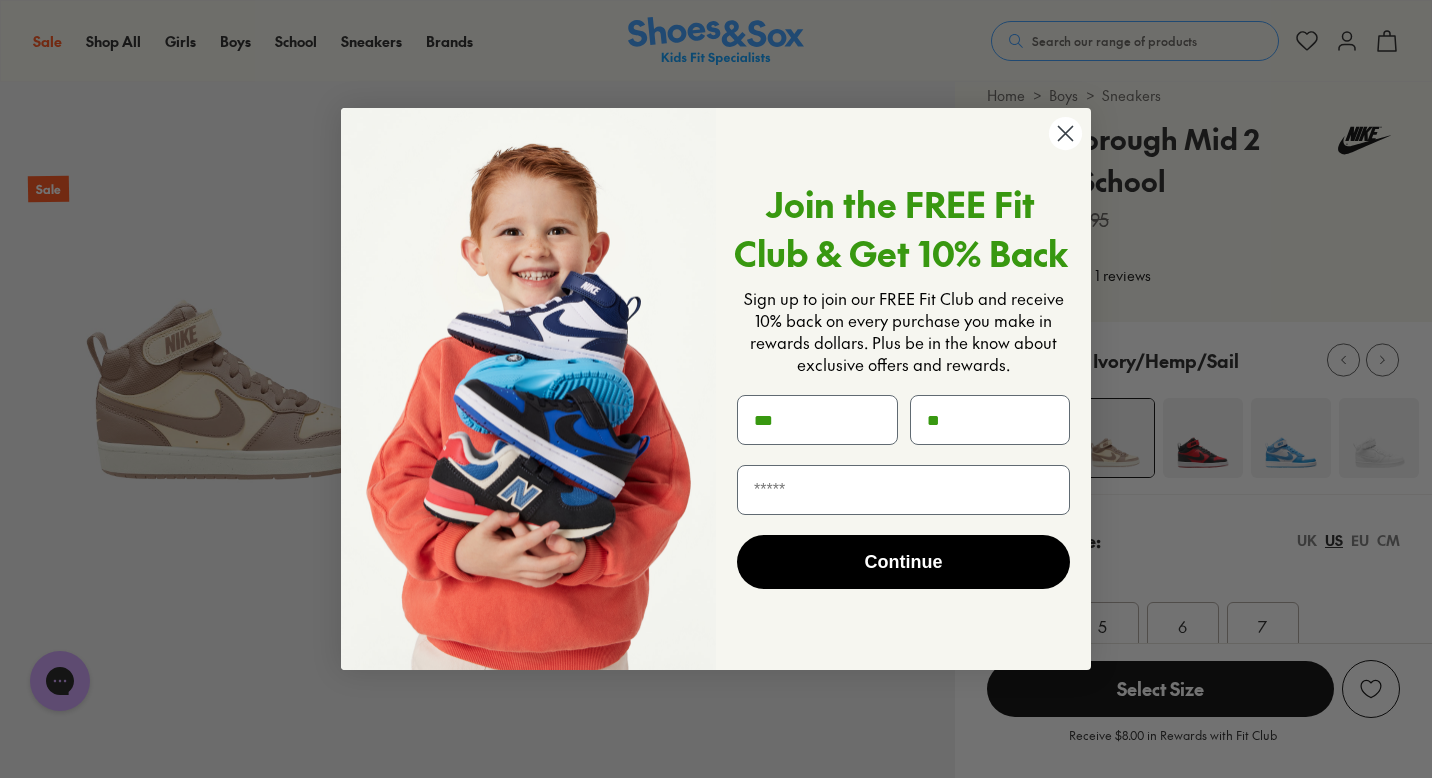 type on "**********" 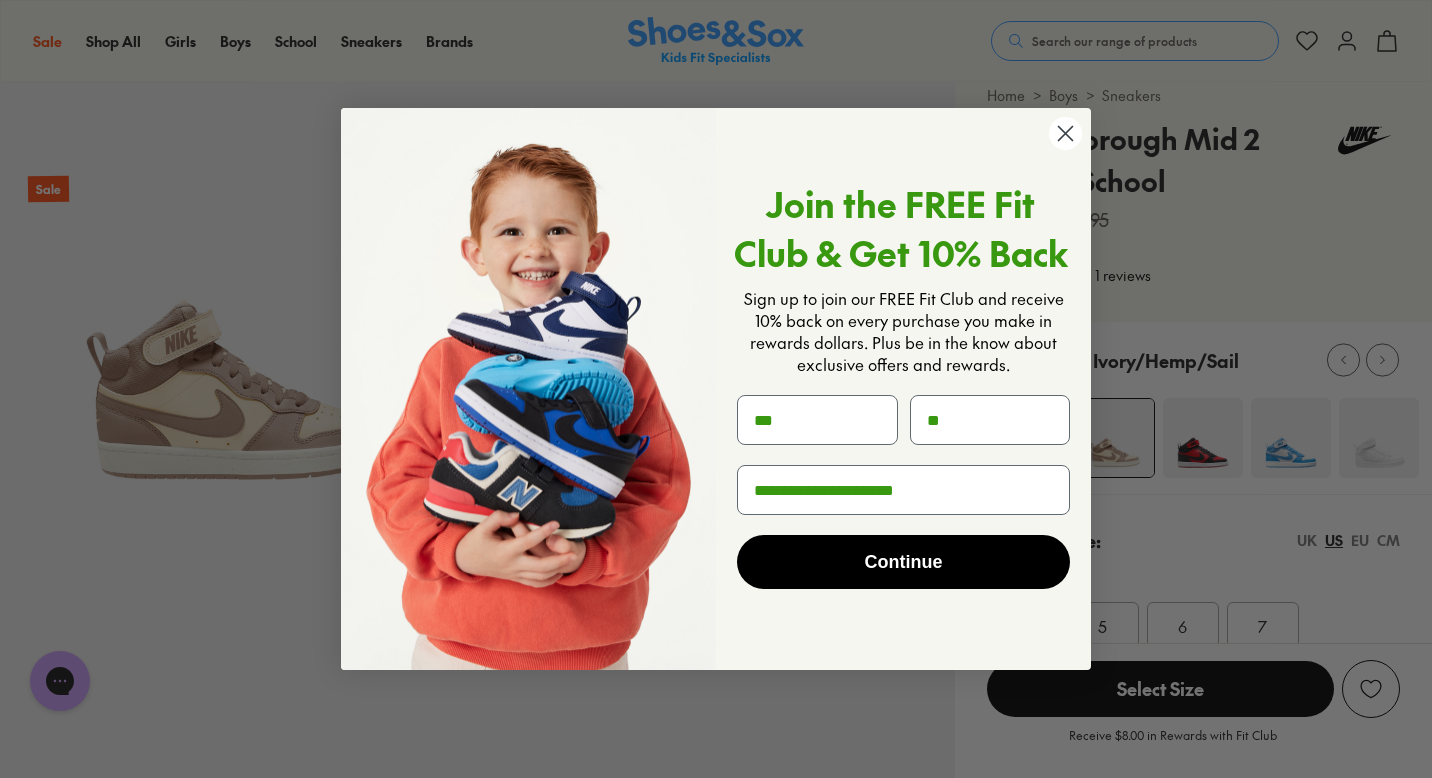 click on "Continue" at bounding box center (903, 562) 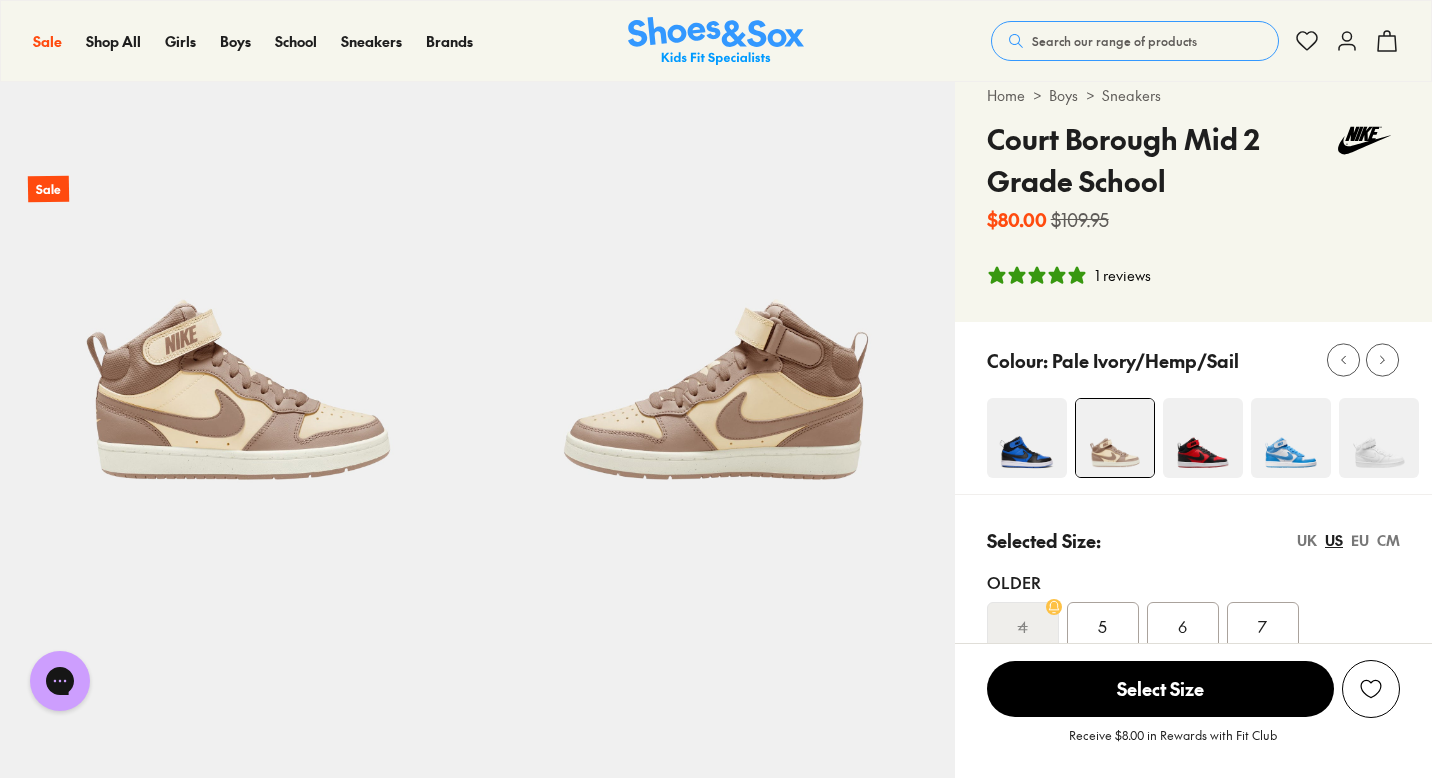 click on "Activate Offer" at bounding box center [286, 4345] 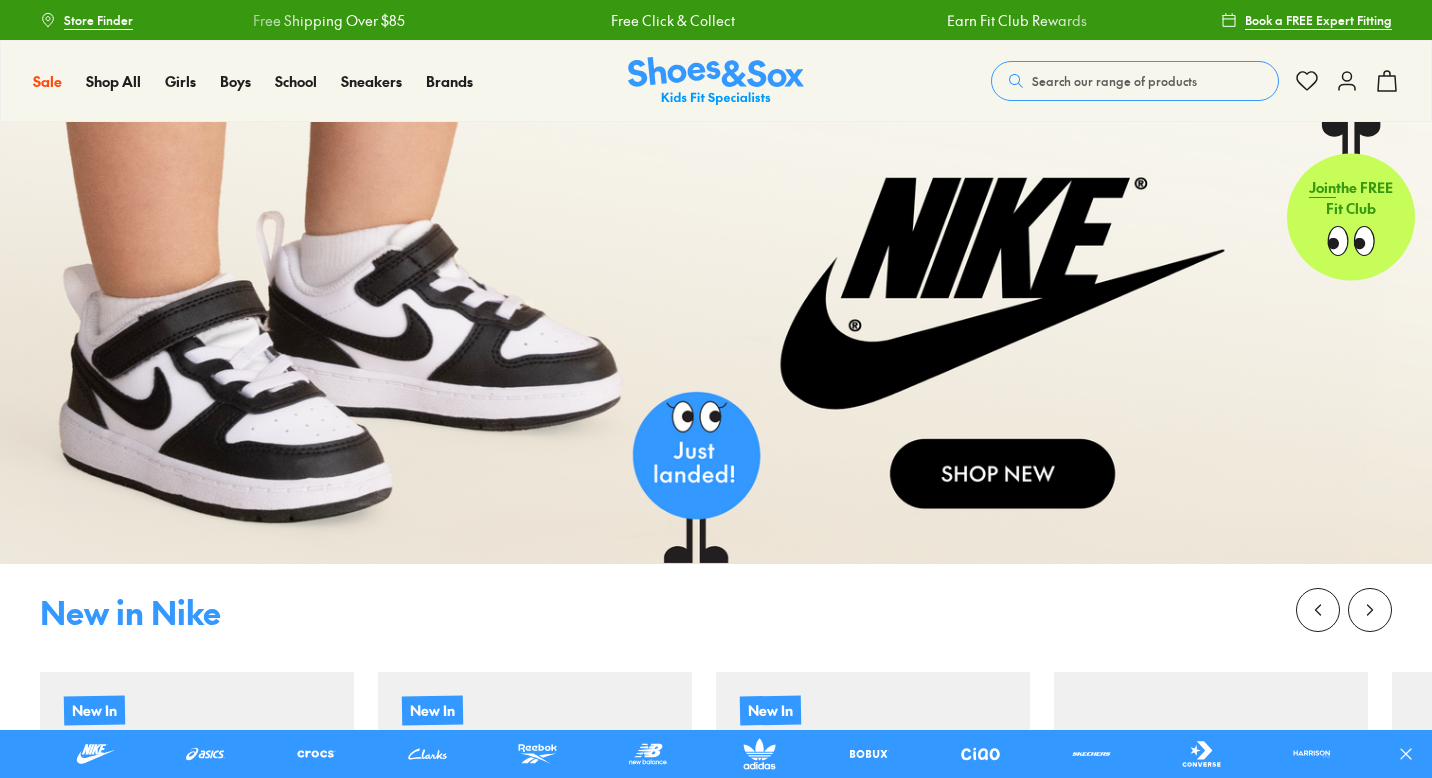 scroll, scrollTop: 9, scrollLeft: 0, axis: vertical 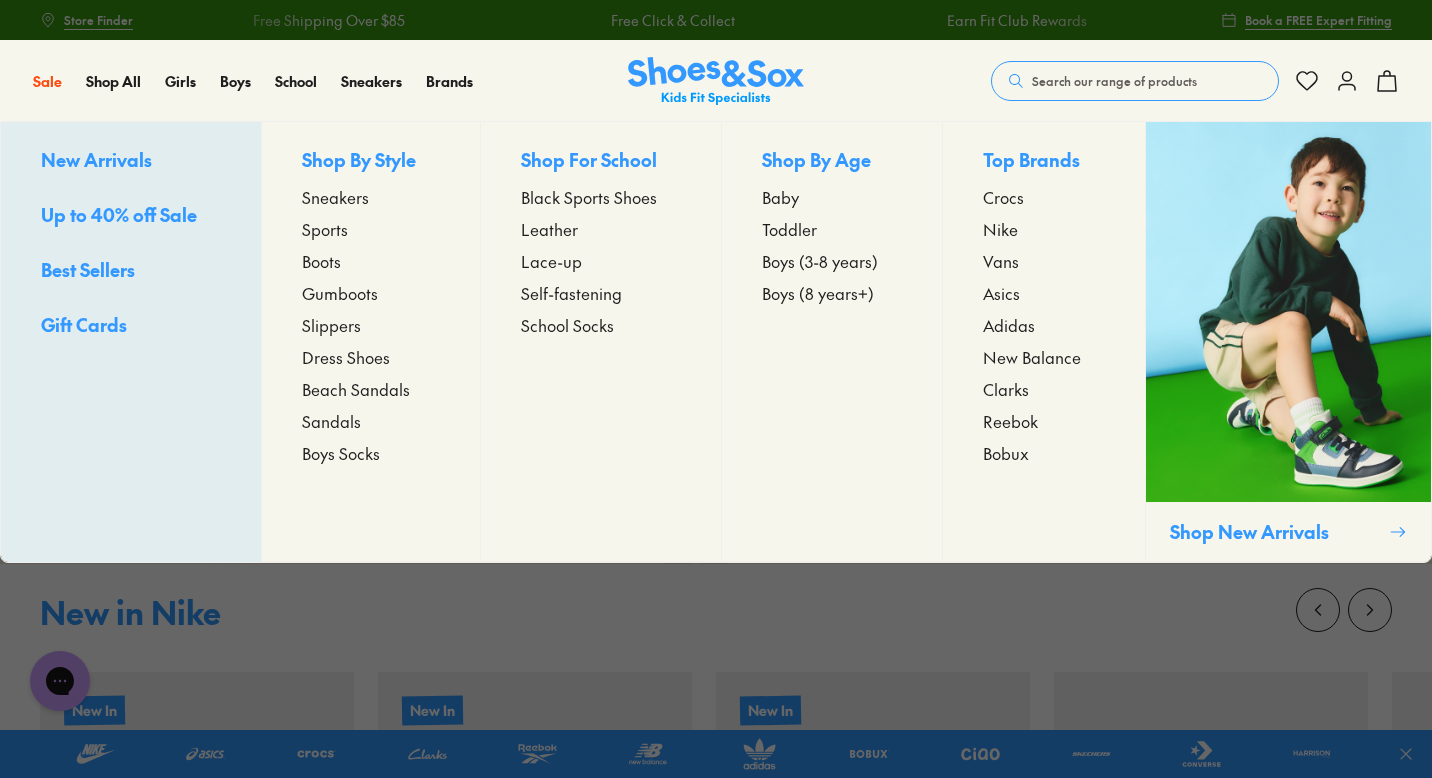 click on "Boys (8 years+)" at bounding box center [818, 293] 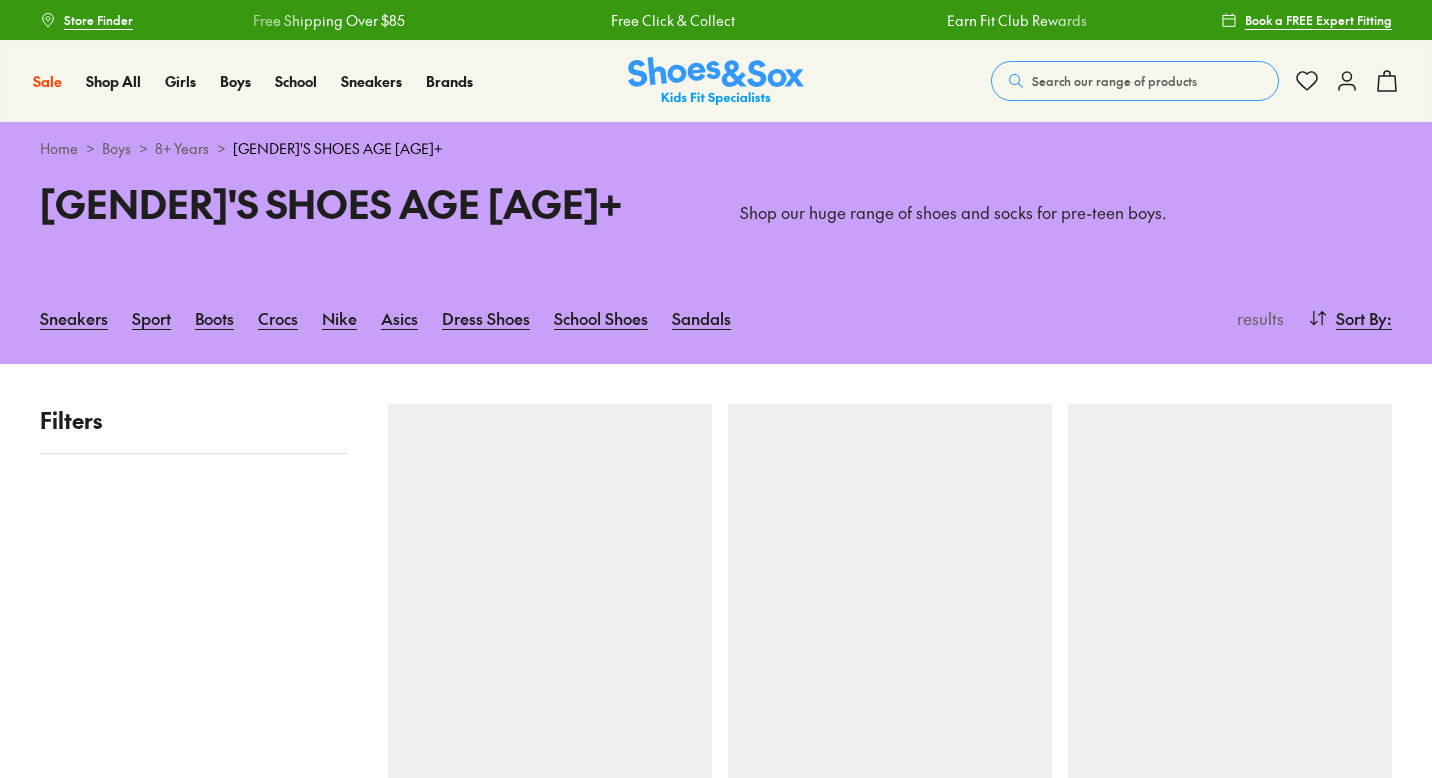 scroll, scrollTop: 0, scrollLeft: 0, axis: both 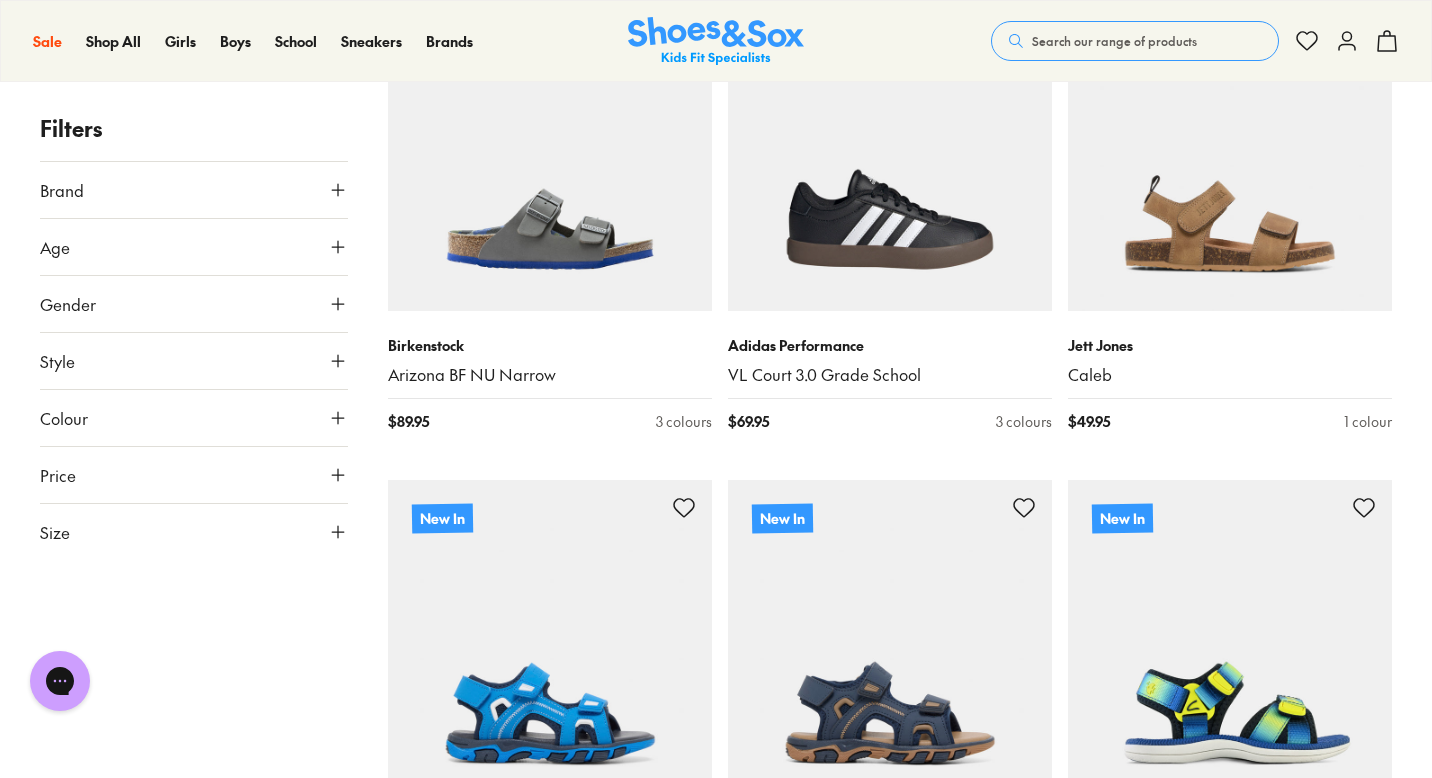 click 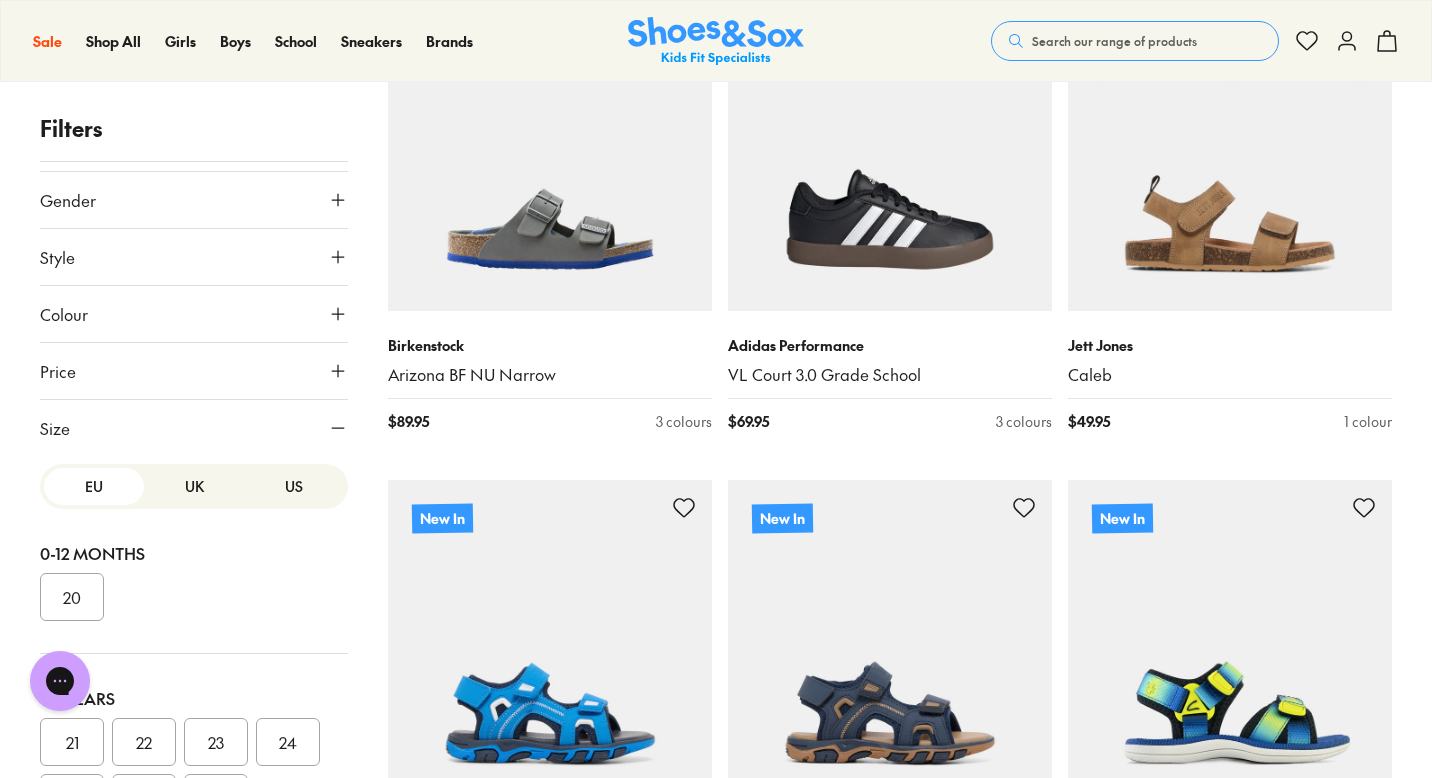 scroll, scrollTop: 105, scrollLeft: 0, axis: vertical 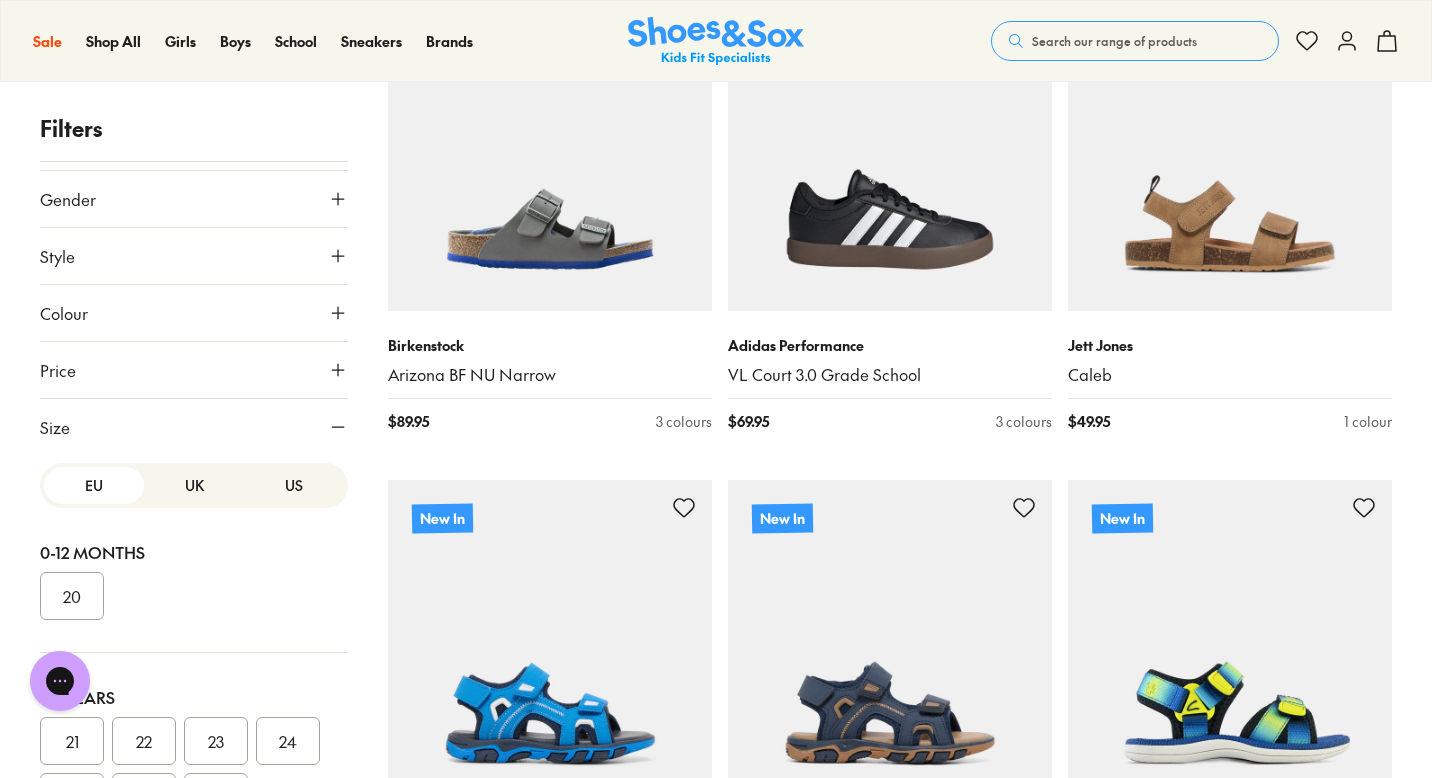 click on "US" at bounding box center (294, 485) 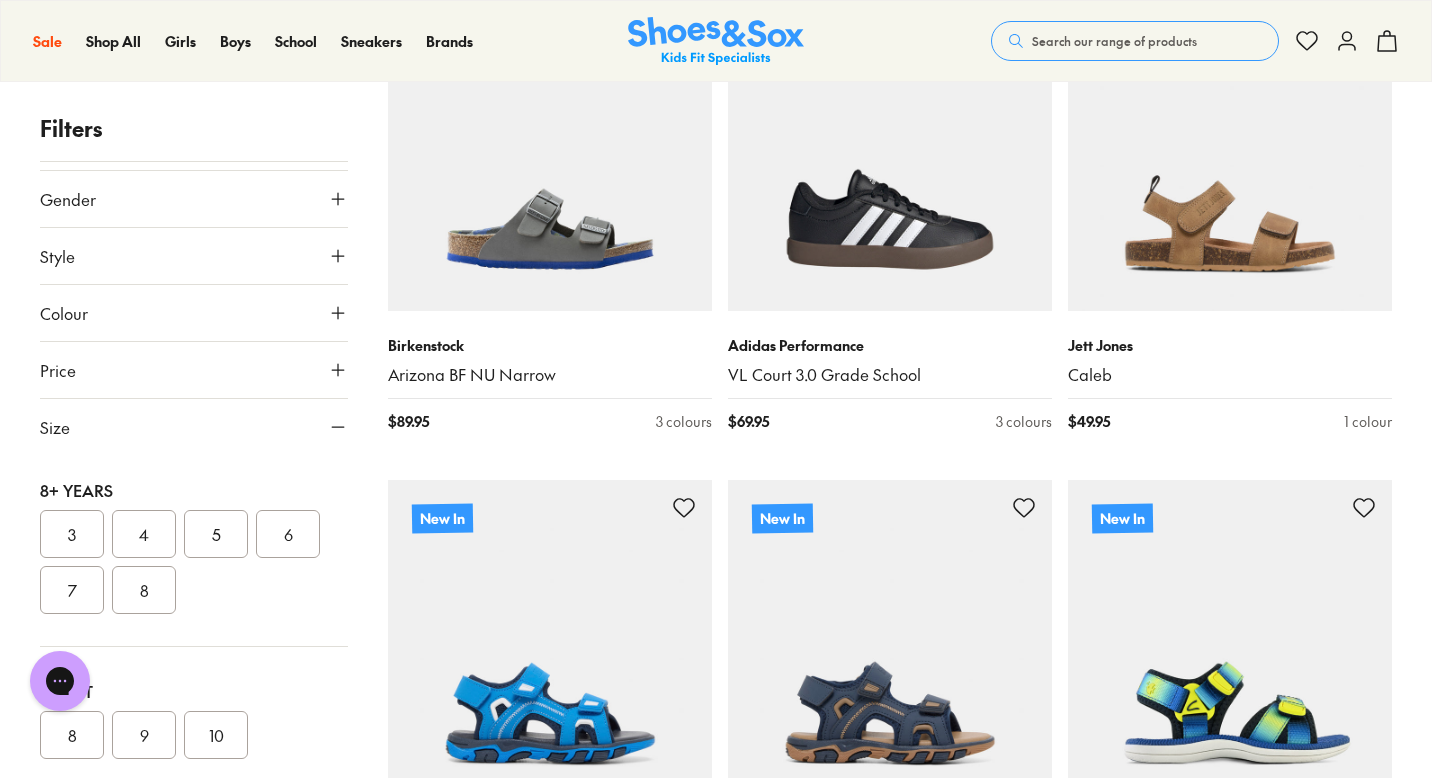 scroll, scrollTop: 610, scrollLeft: 0, axis: vertical 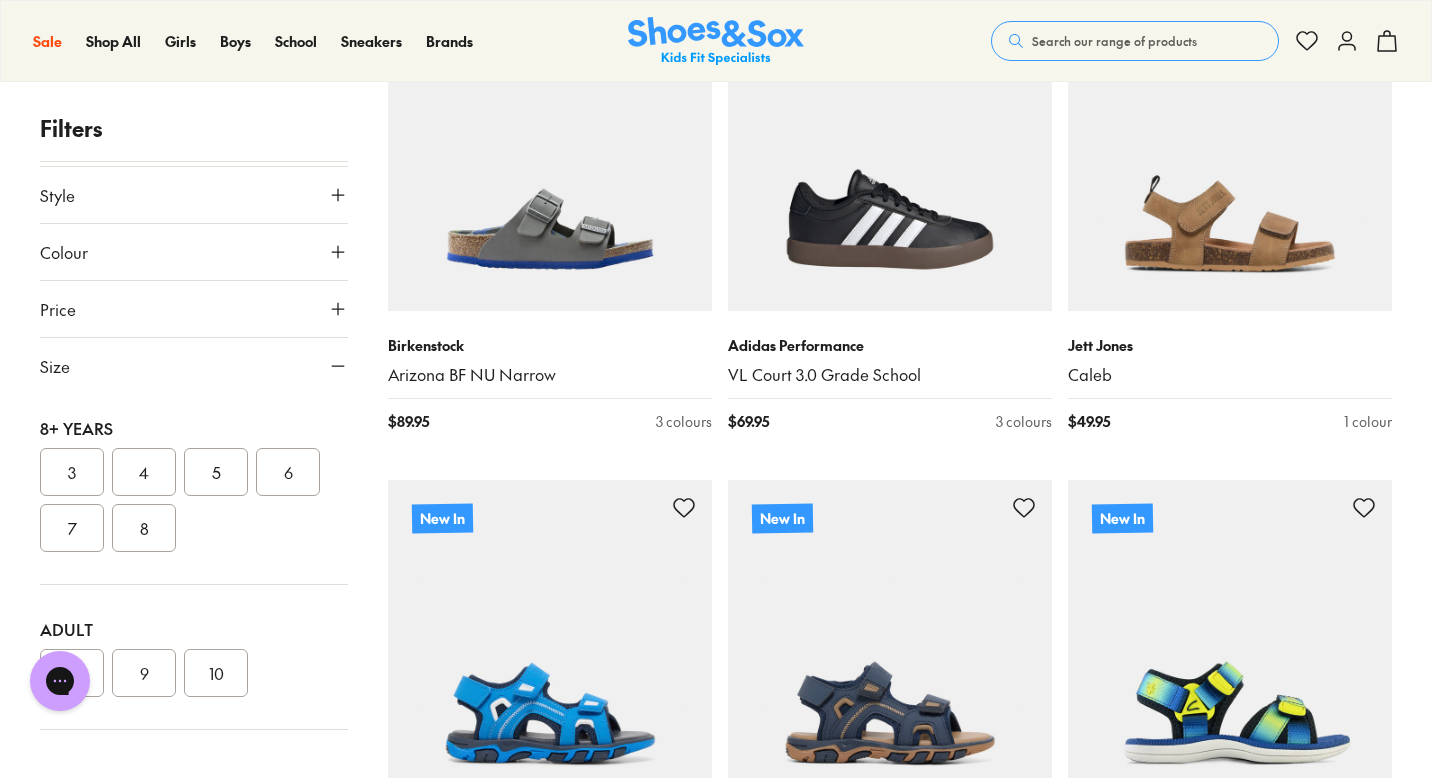 click on "6" at bounding box center (288, 472) 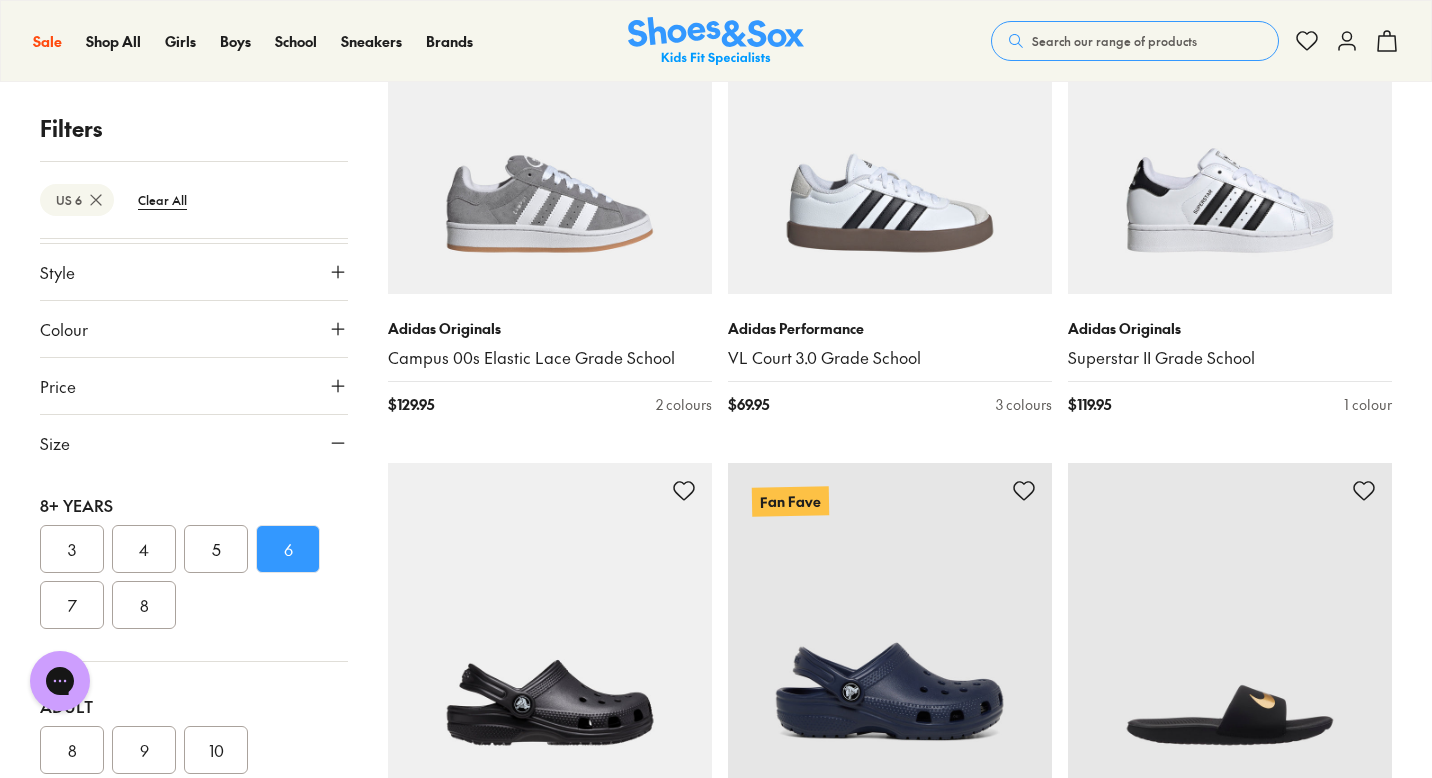 scroll, scrollTop: 4413, scrollLeft: 0, axis: vertical 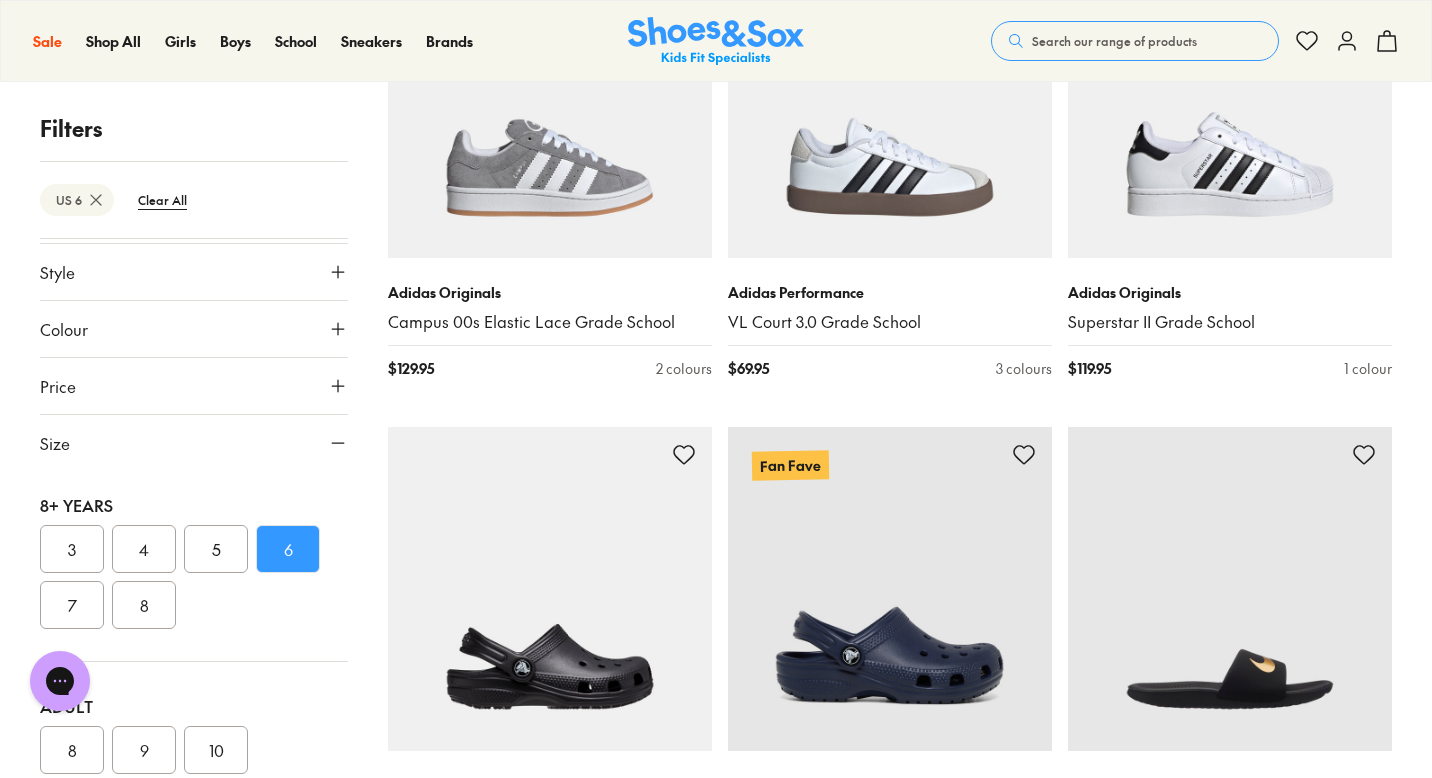 click at bounding box center [716, 2747] 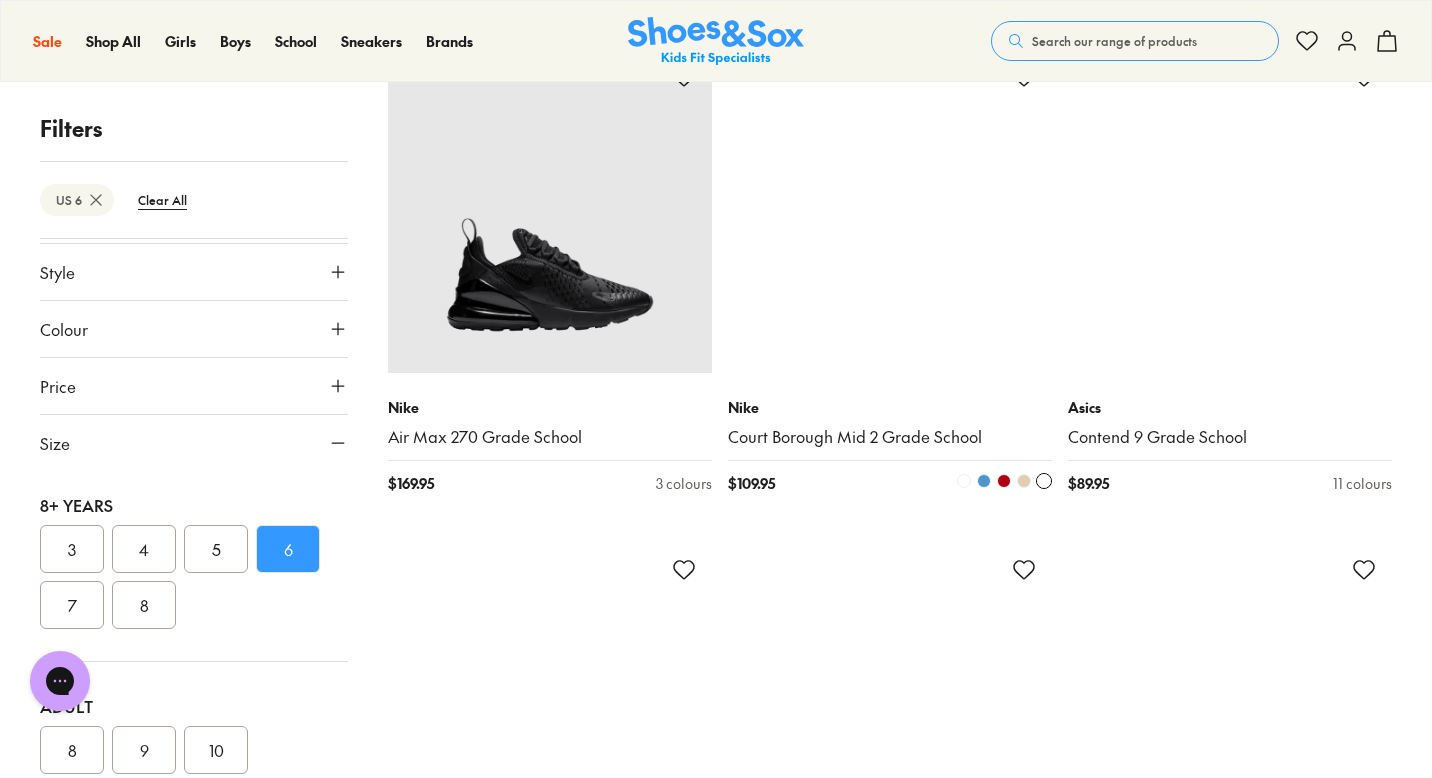 scroll, scrollTop: 10708, scrollLeft: 0, axis: vertical 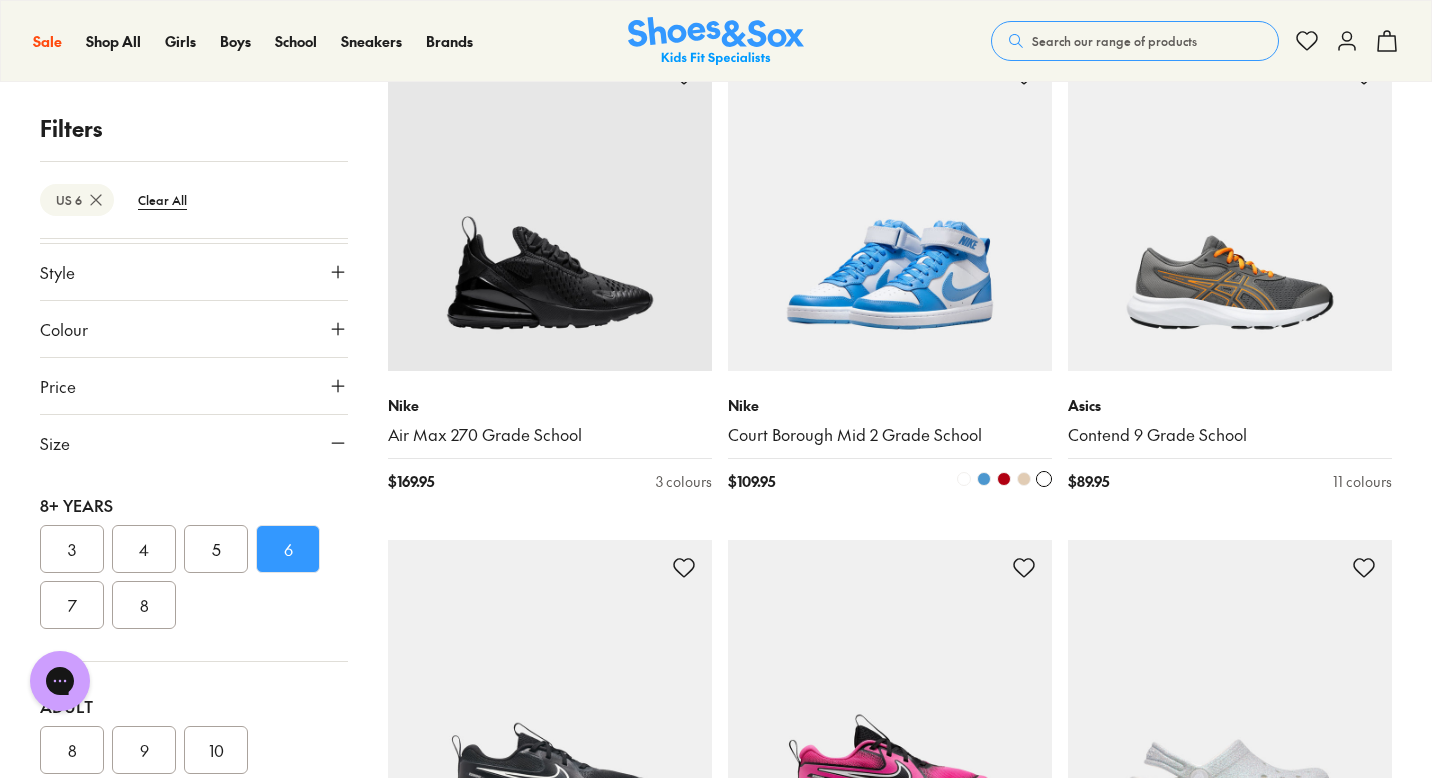 click at bounding box center (890, 209) 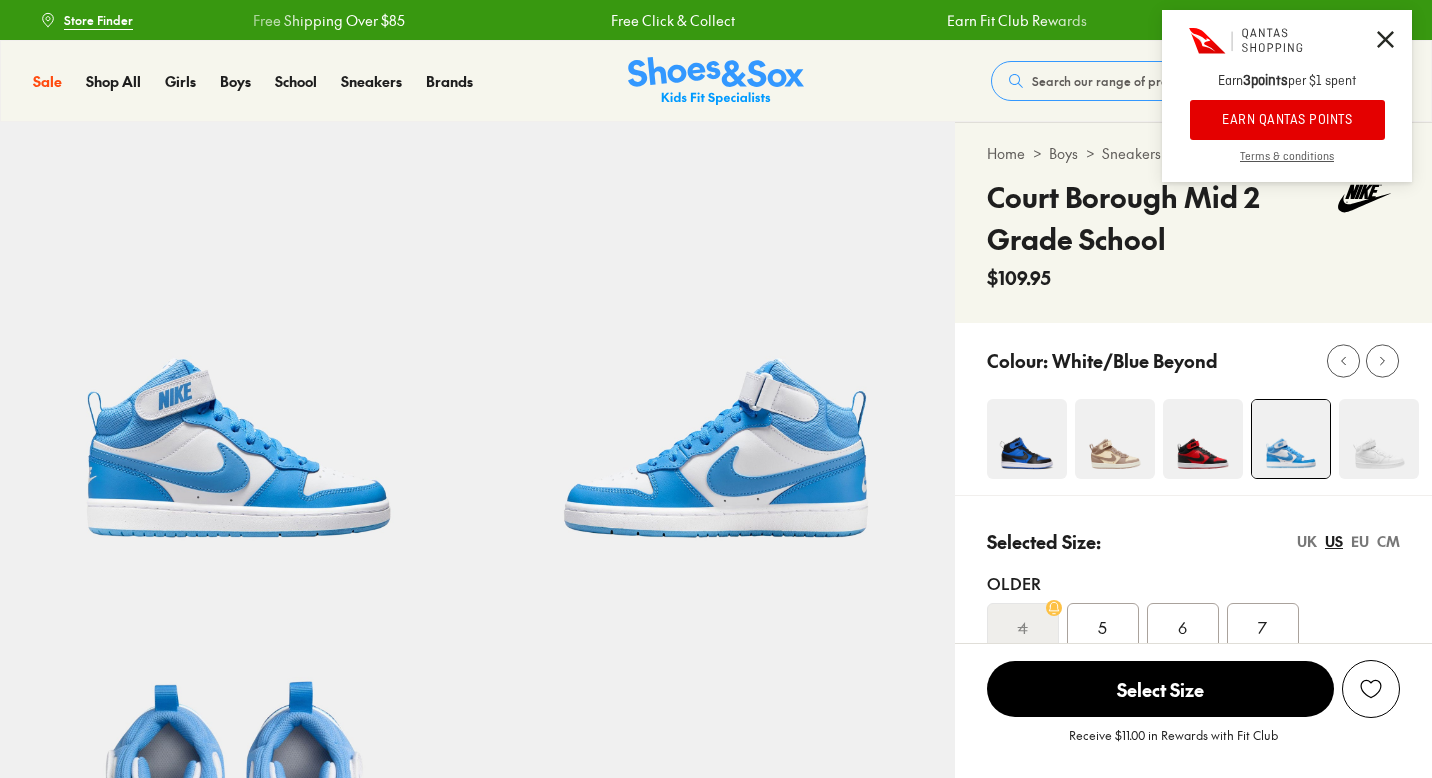 scroll, scrollTop: 0, scrollLeft: 0, axis: both 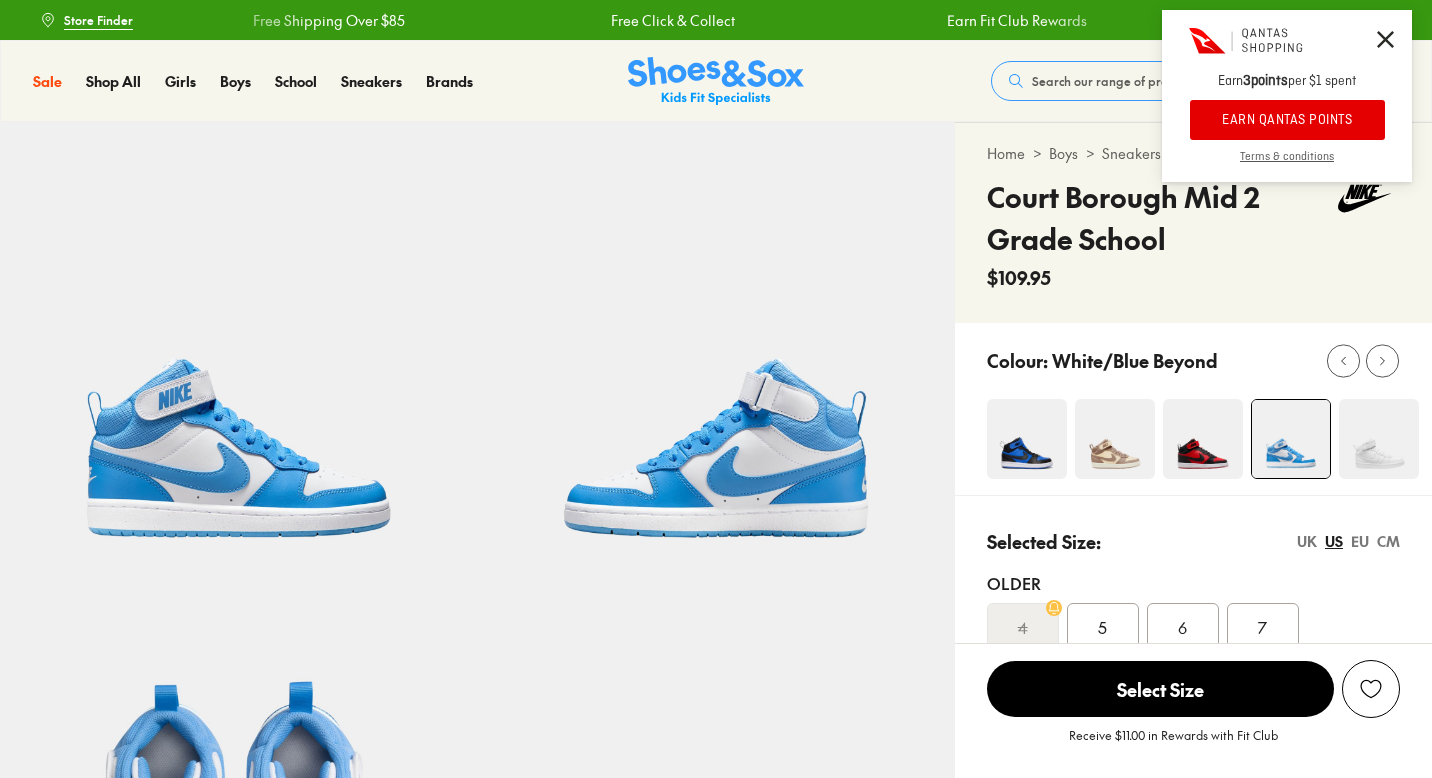 select on "*" 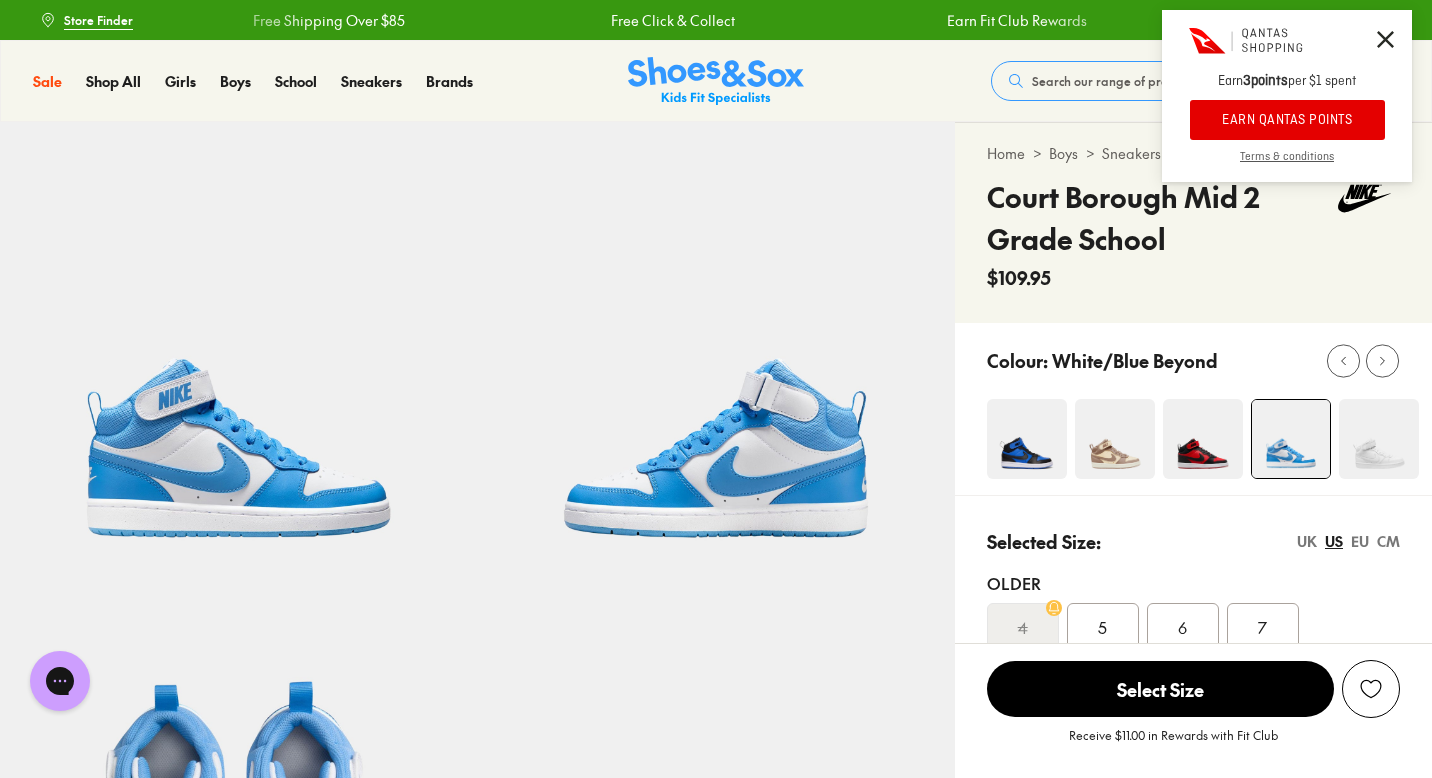 click at bounding box center [1203, 439] 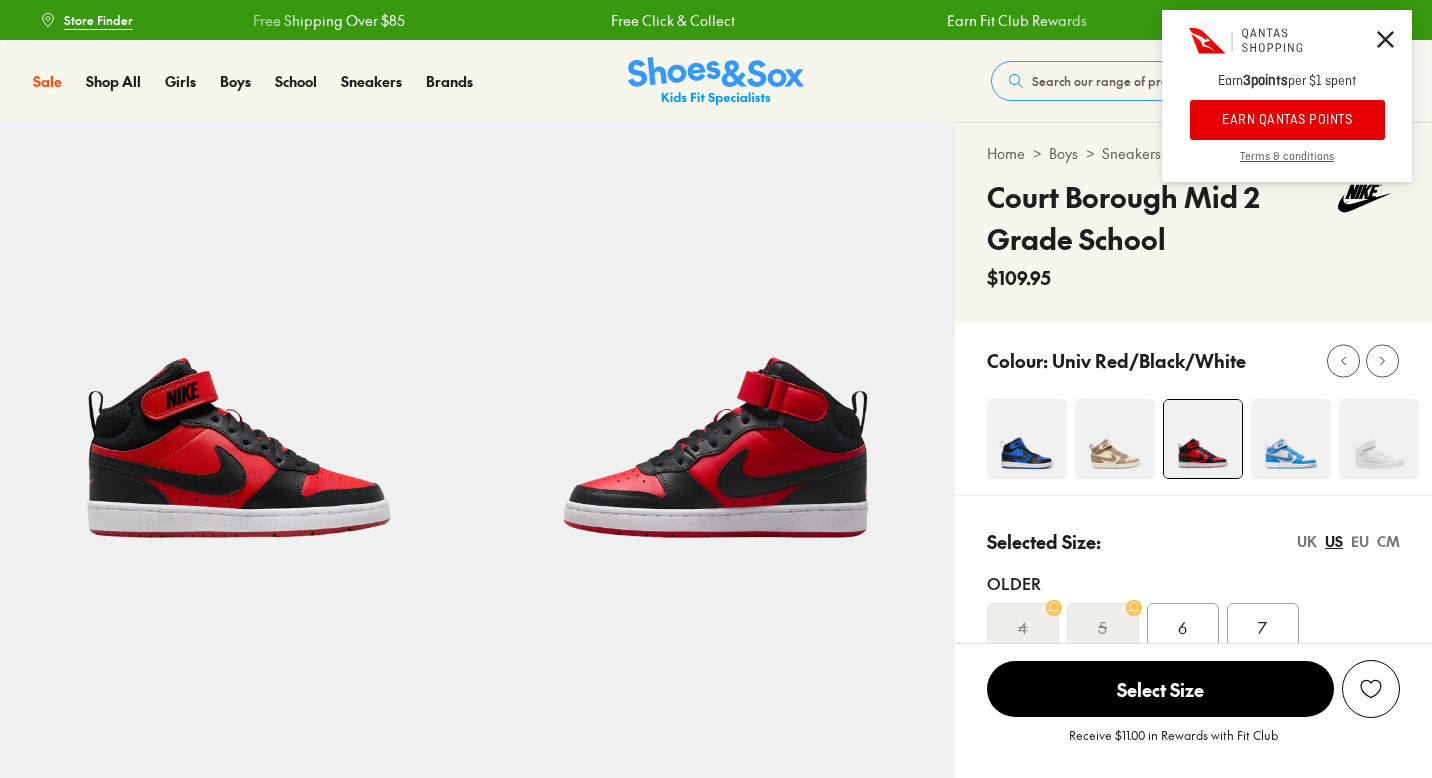 scroll, scrollTop: 0, scrollLeft: 0, axis: both 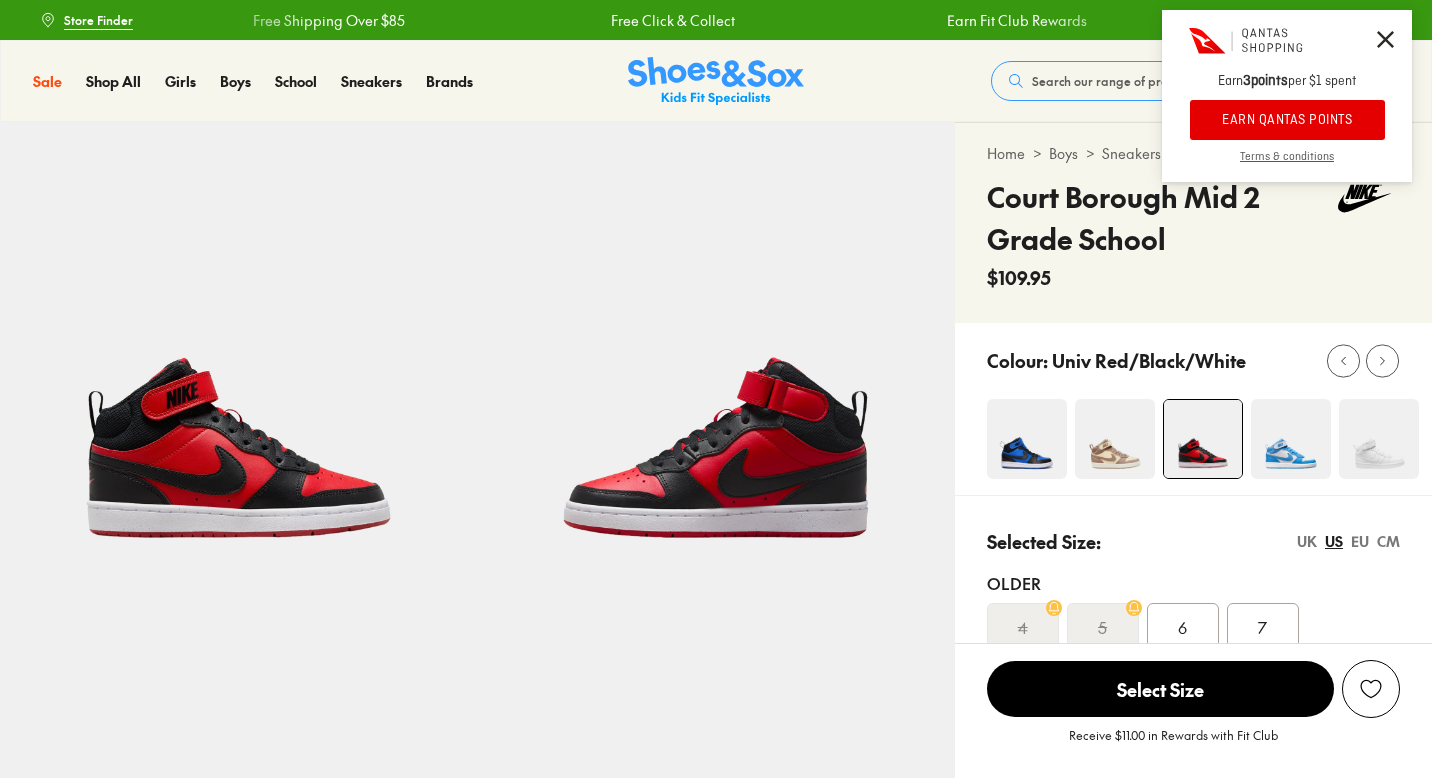 select on "*" 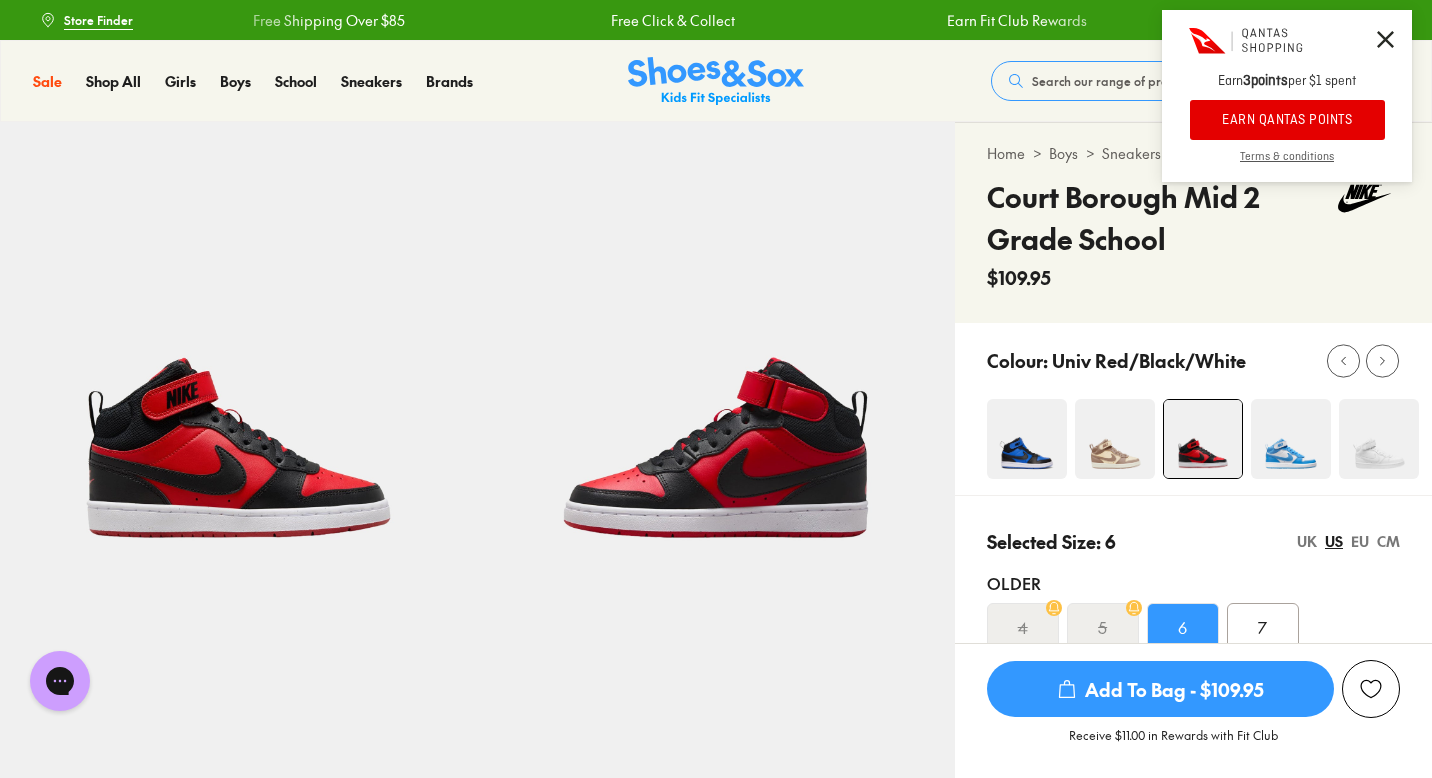 scroll, scrollTop: 0, scrollLeft: 0, axis: both 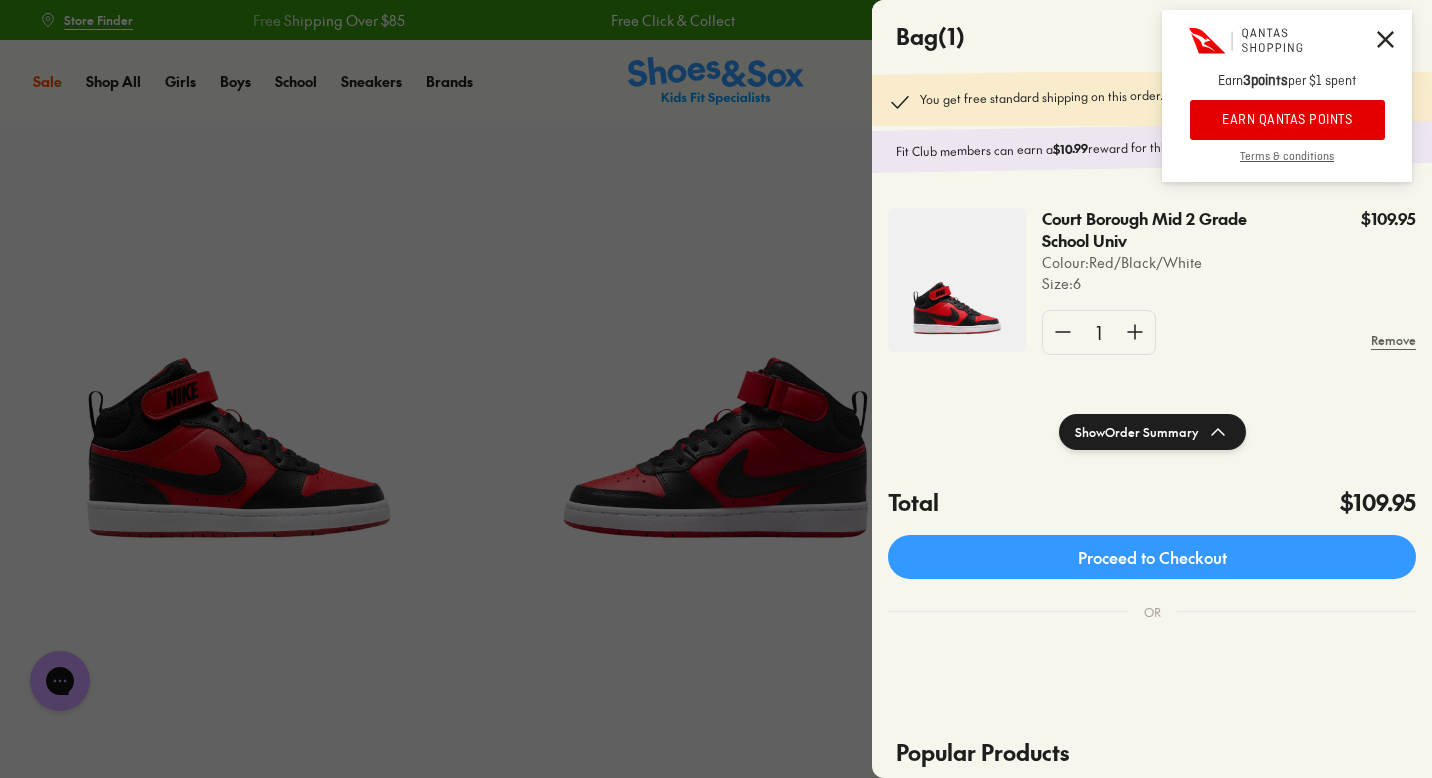 click 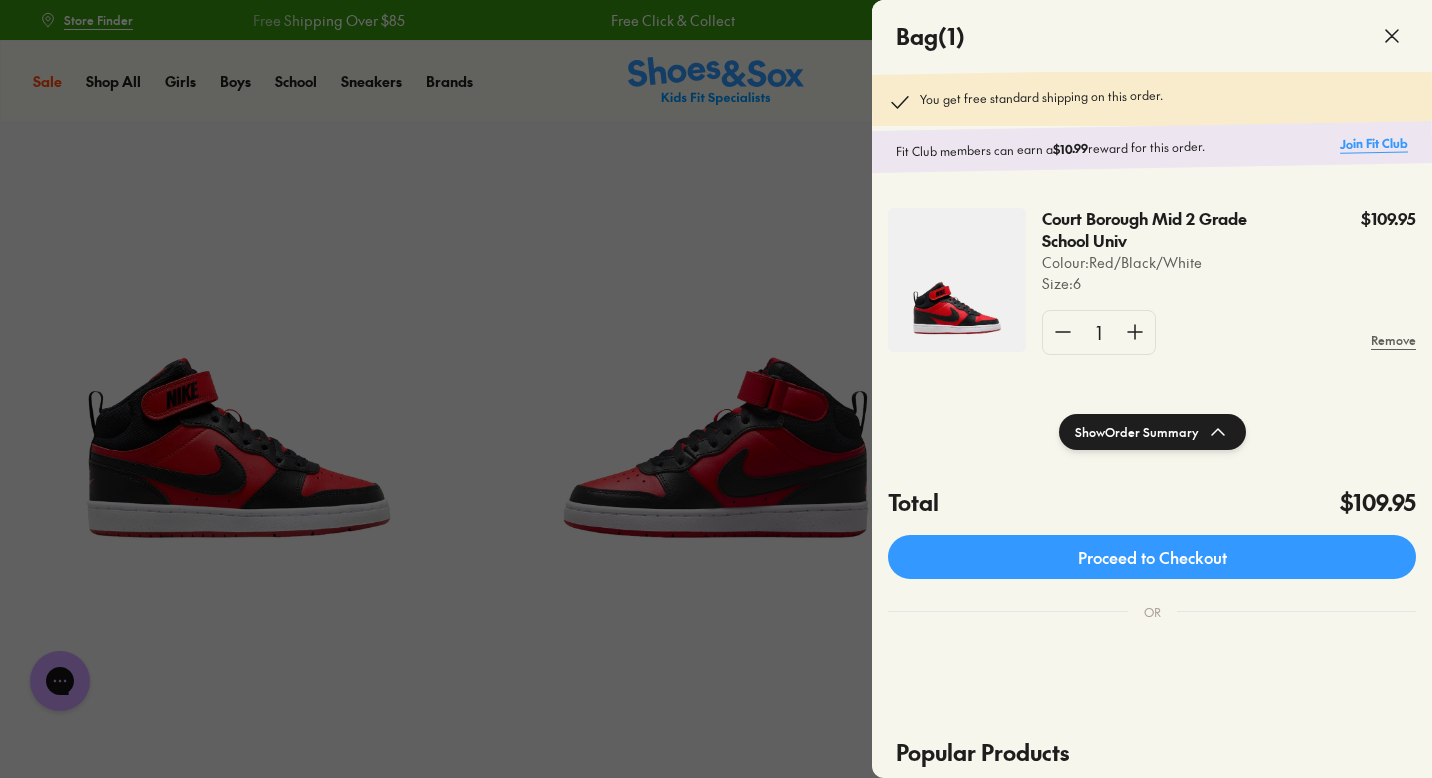 click on "Join Fit Club" 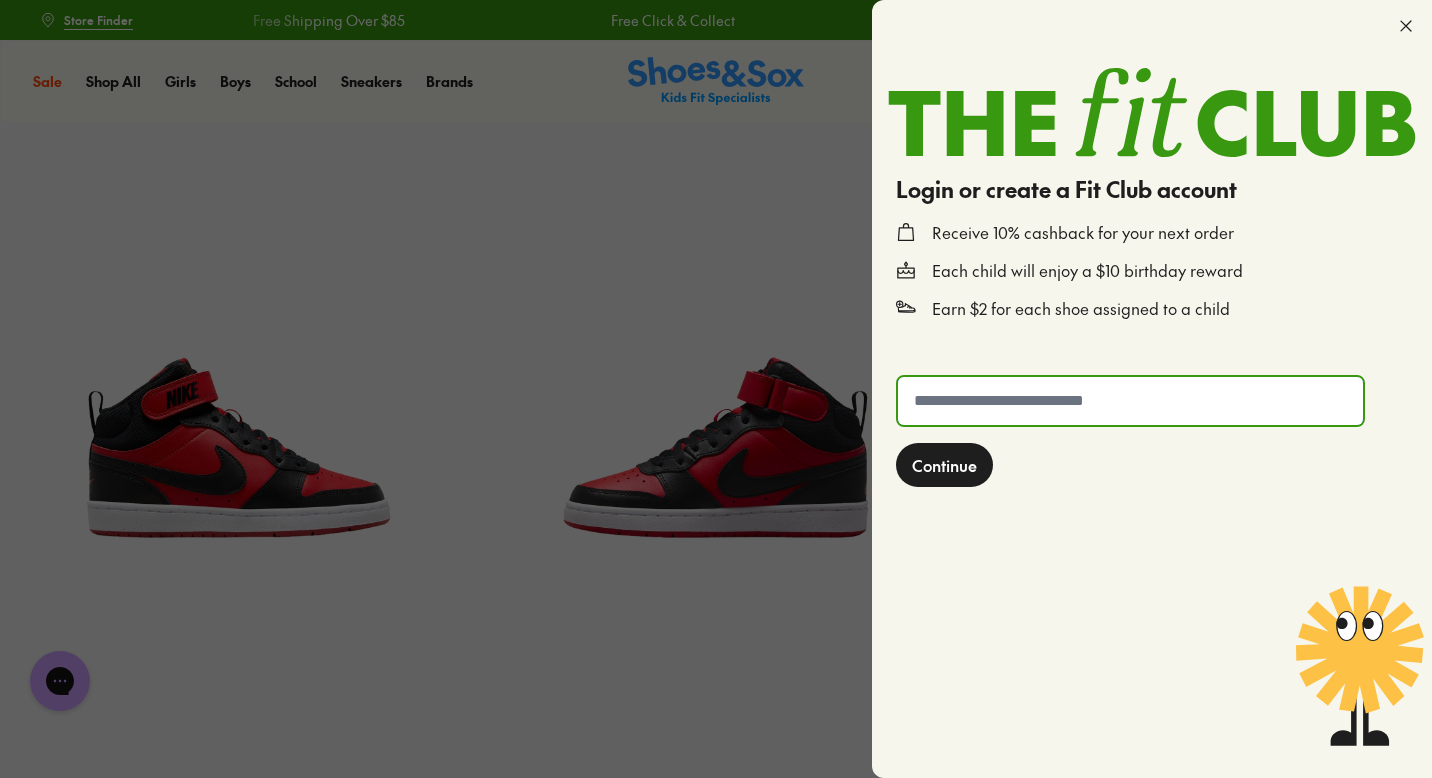 click 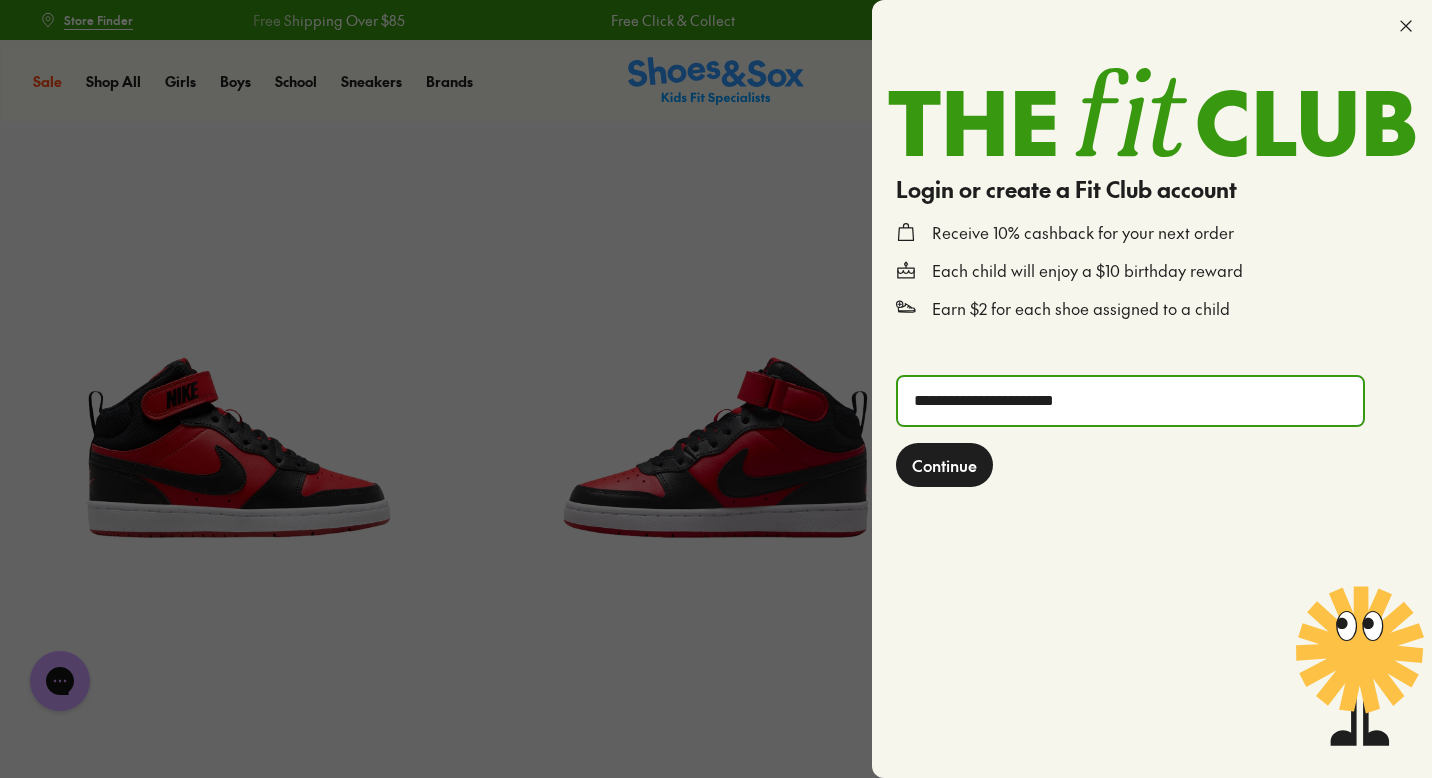type on "**********" 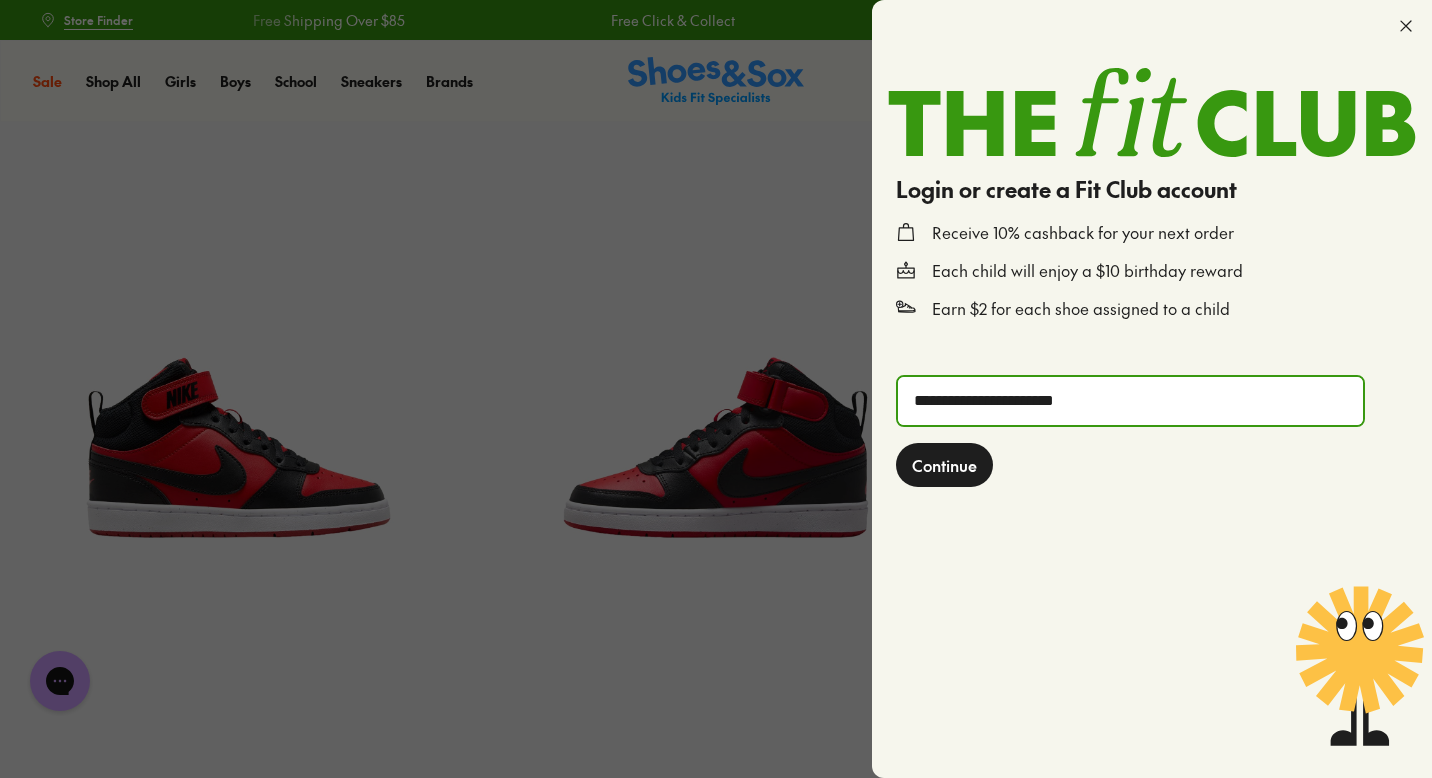 click on "Continue" 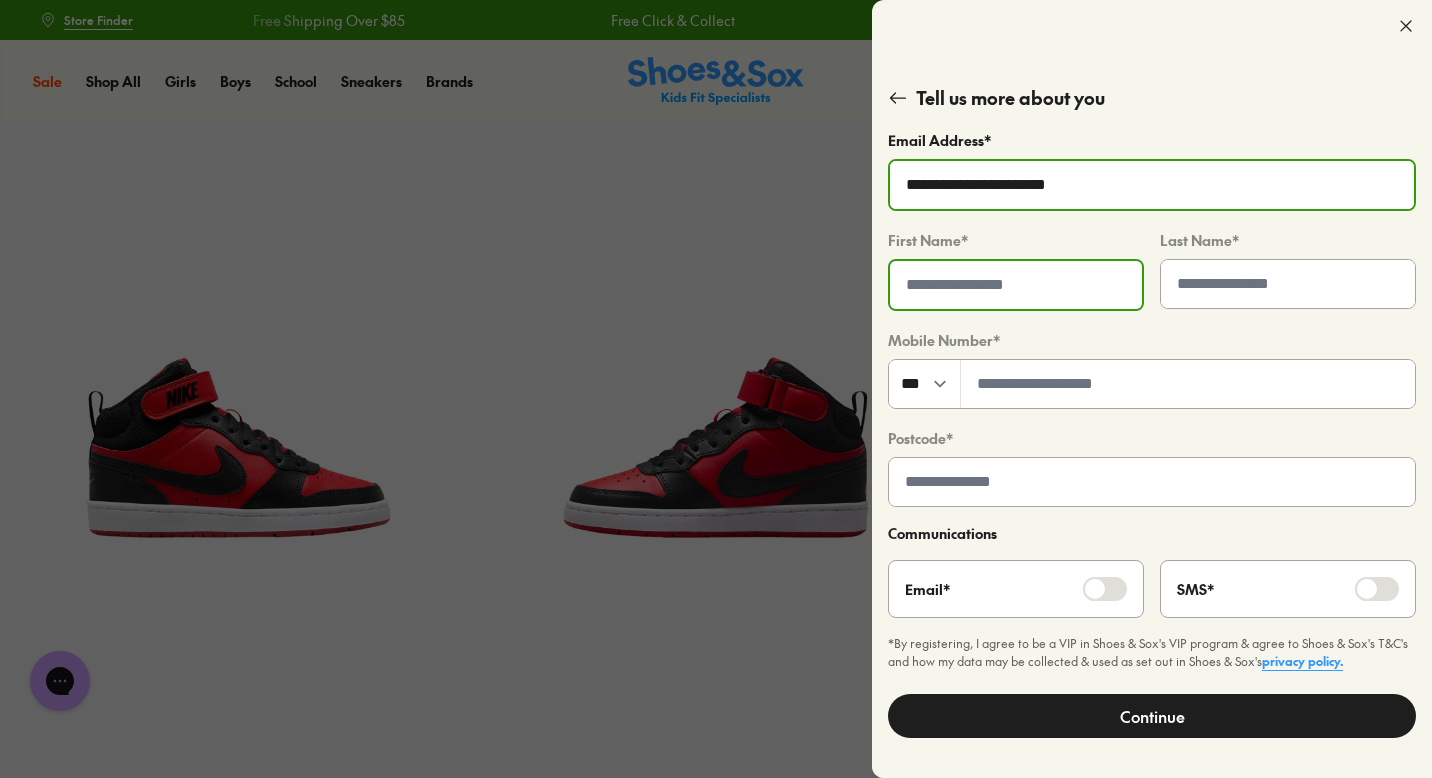click 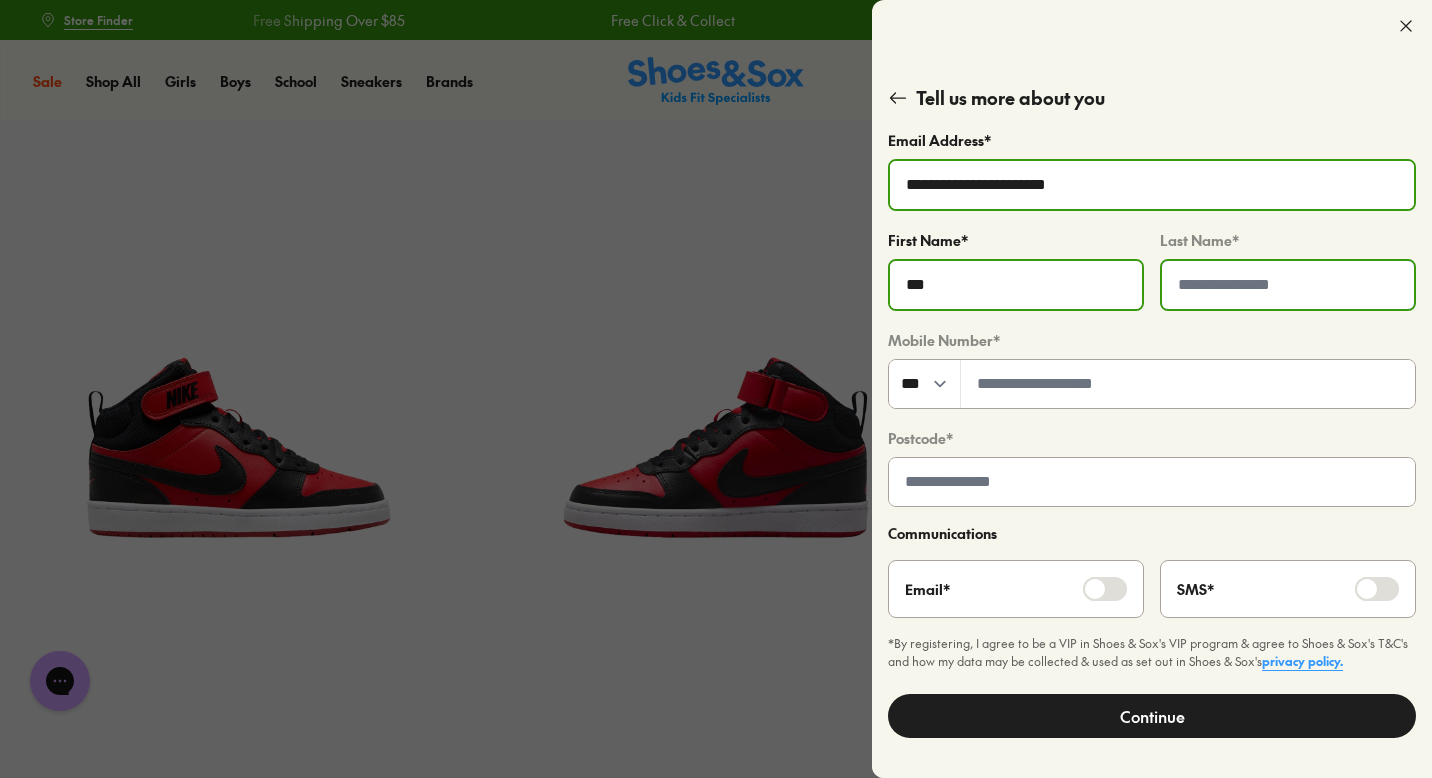 click 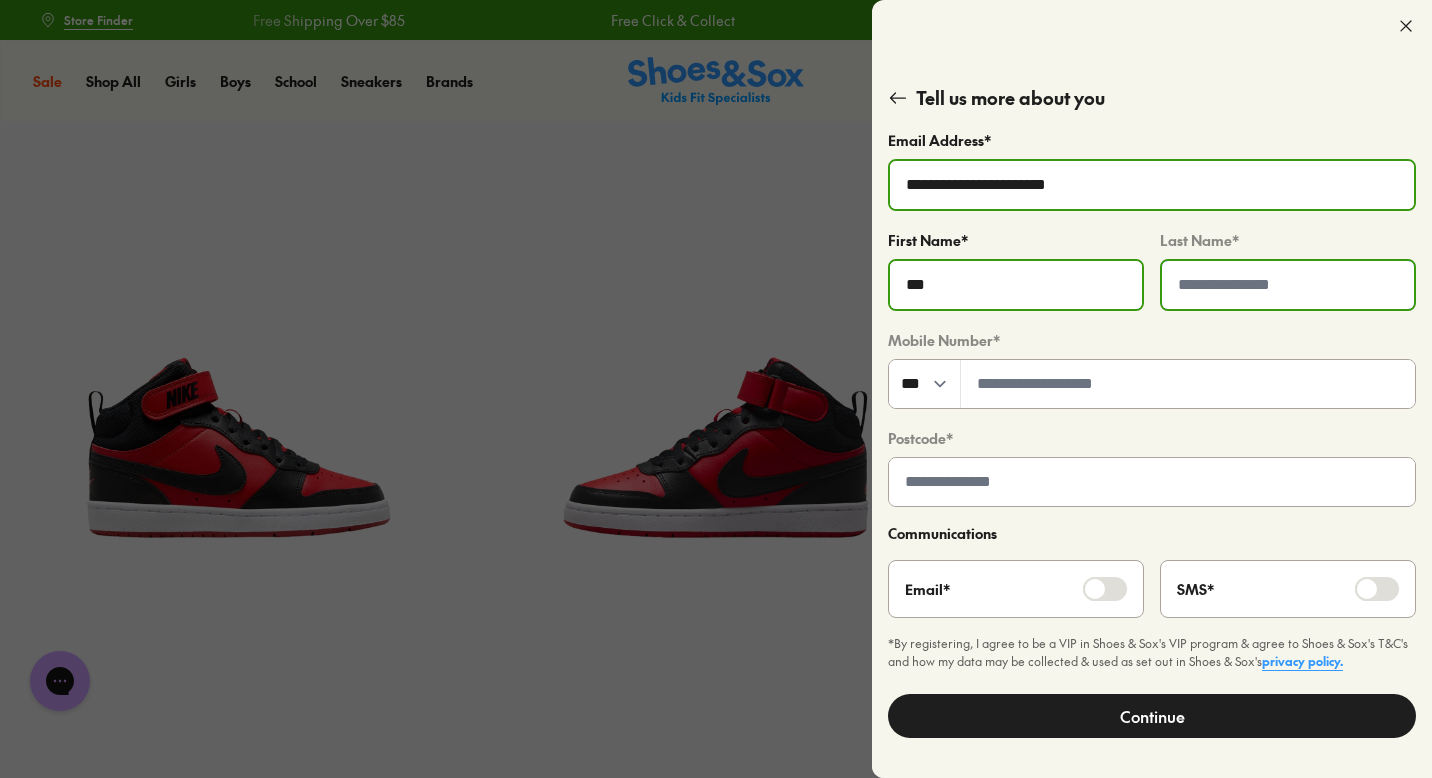 type on "**" 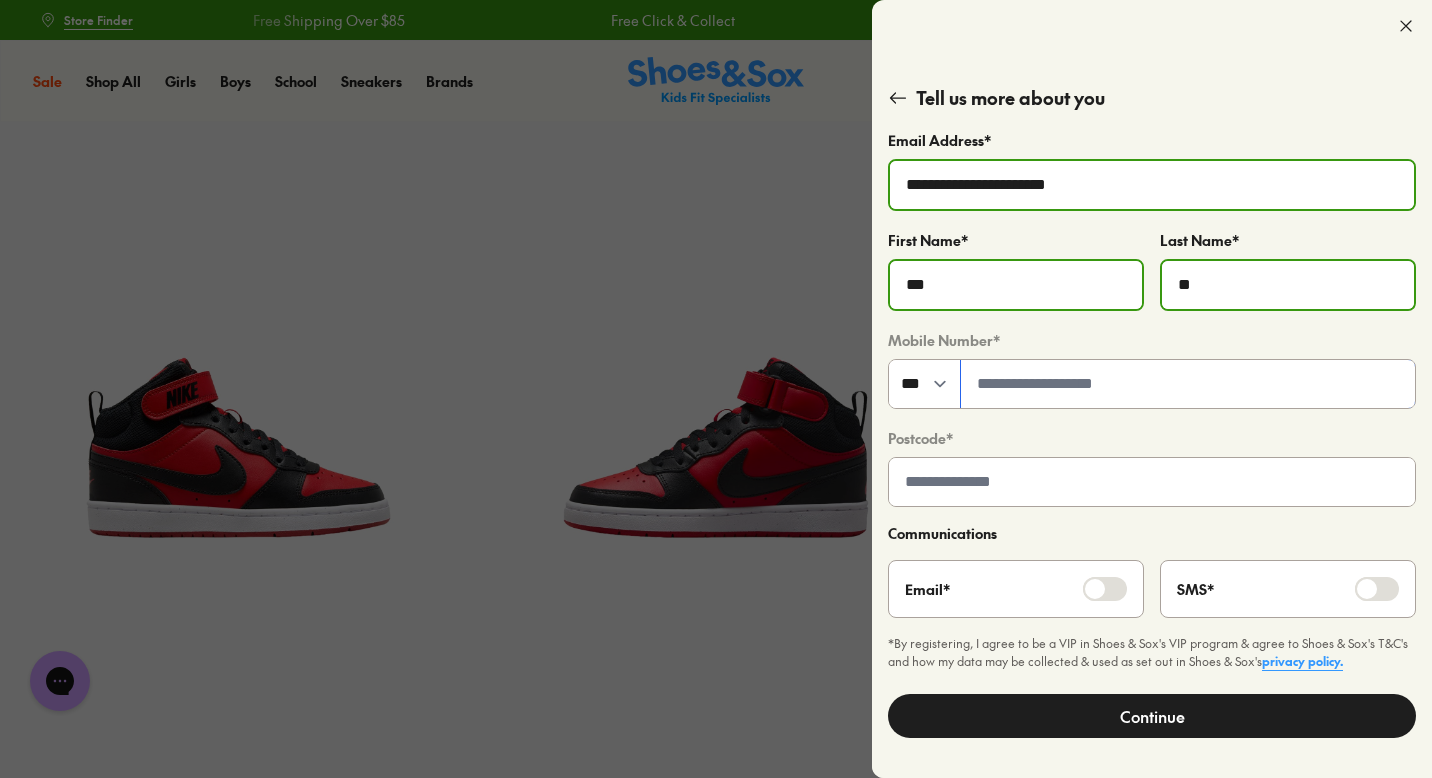 click 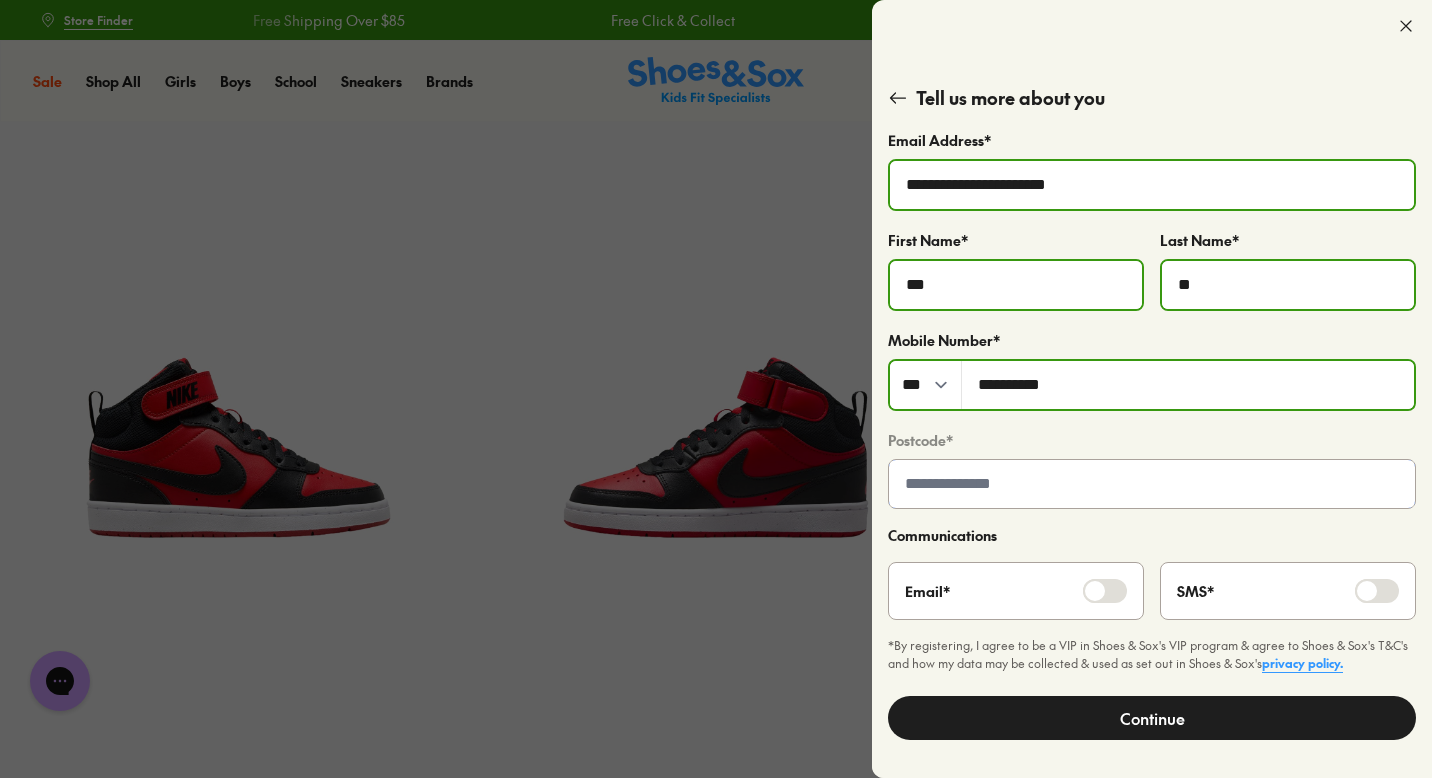 type on "*********" 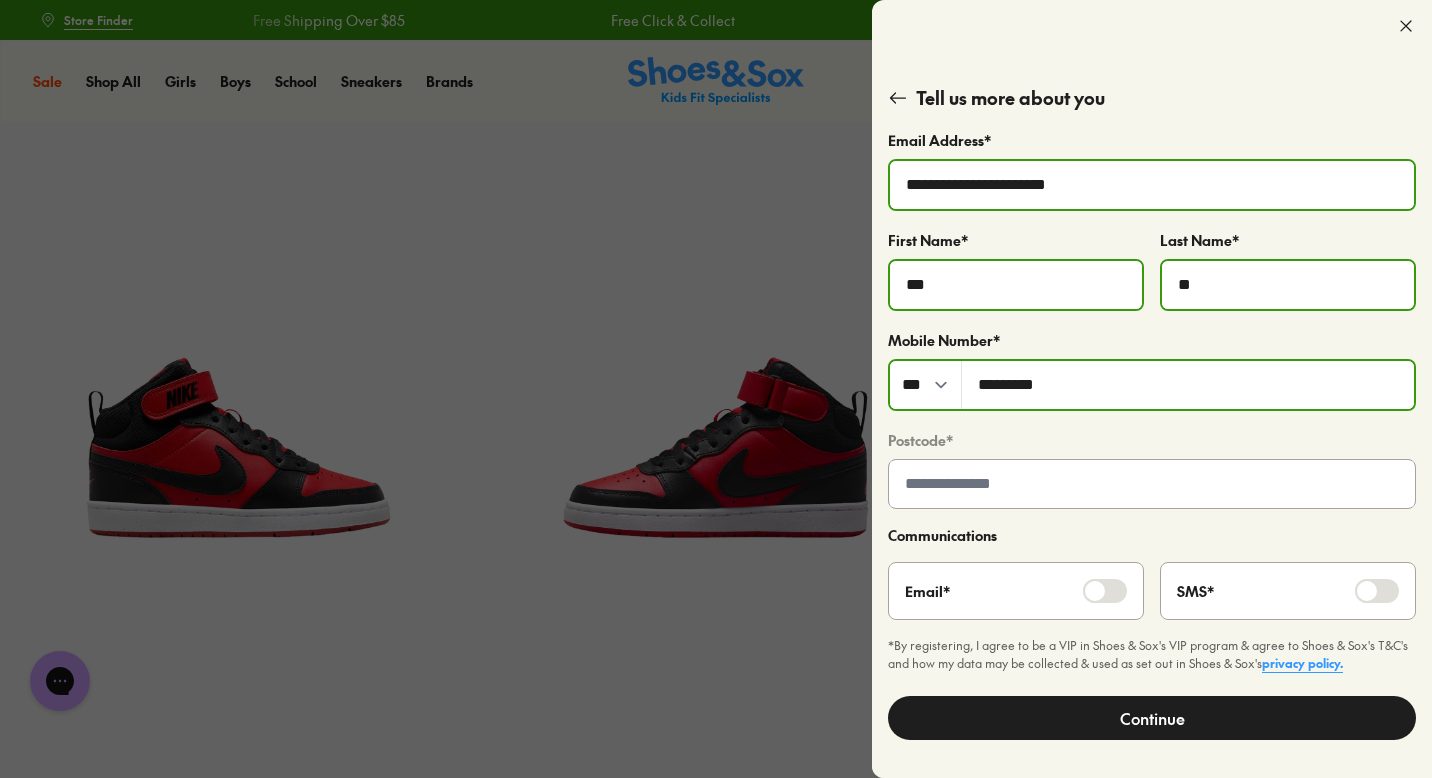 click 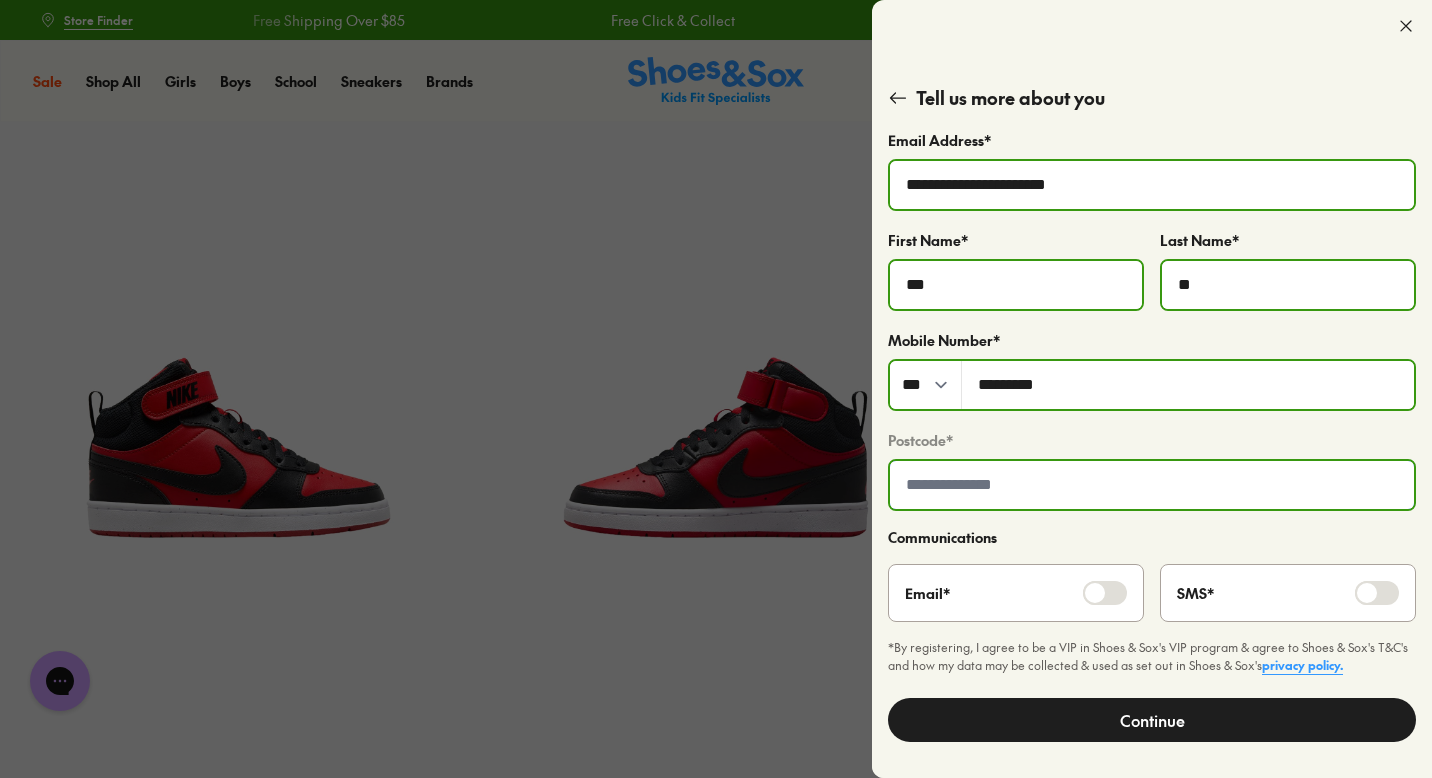 type on "****" 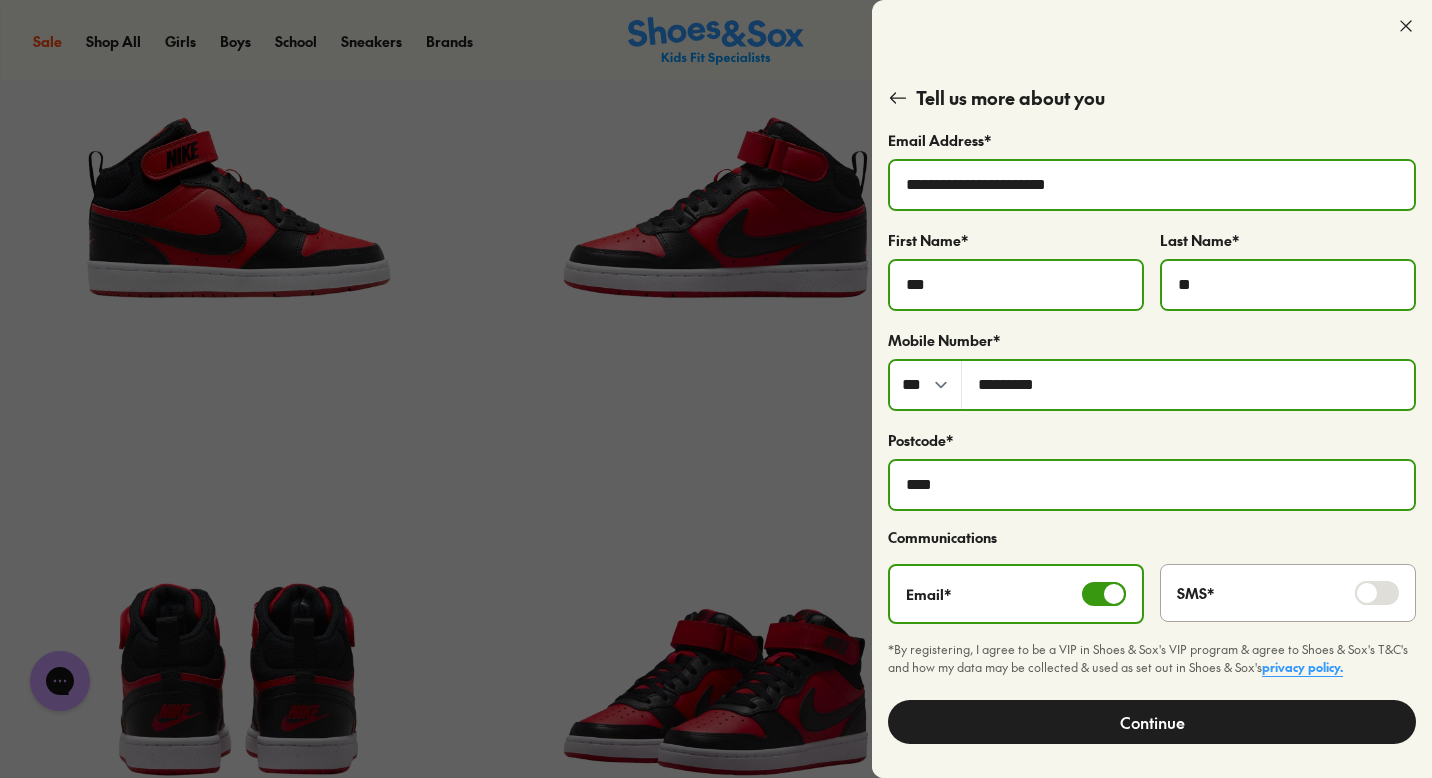 scroll, scrollTop: 341, scrollLeft: 0, axis: vertical 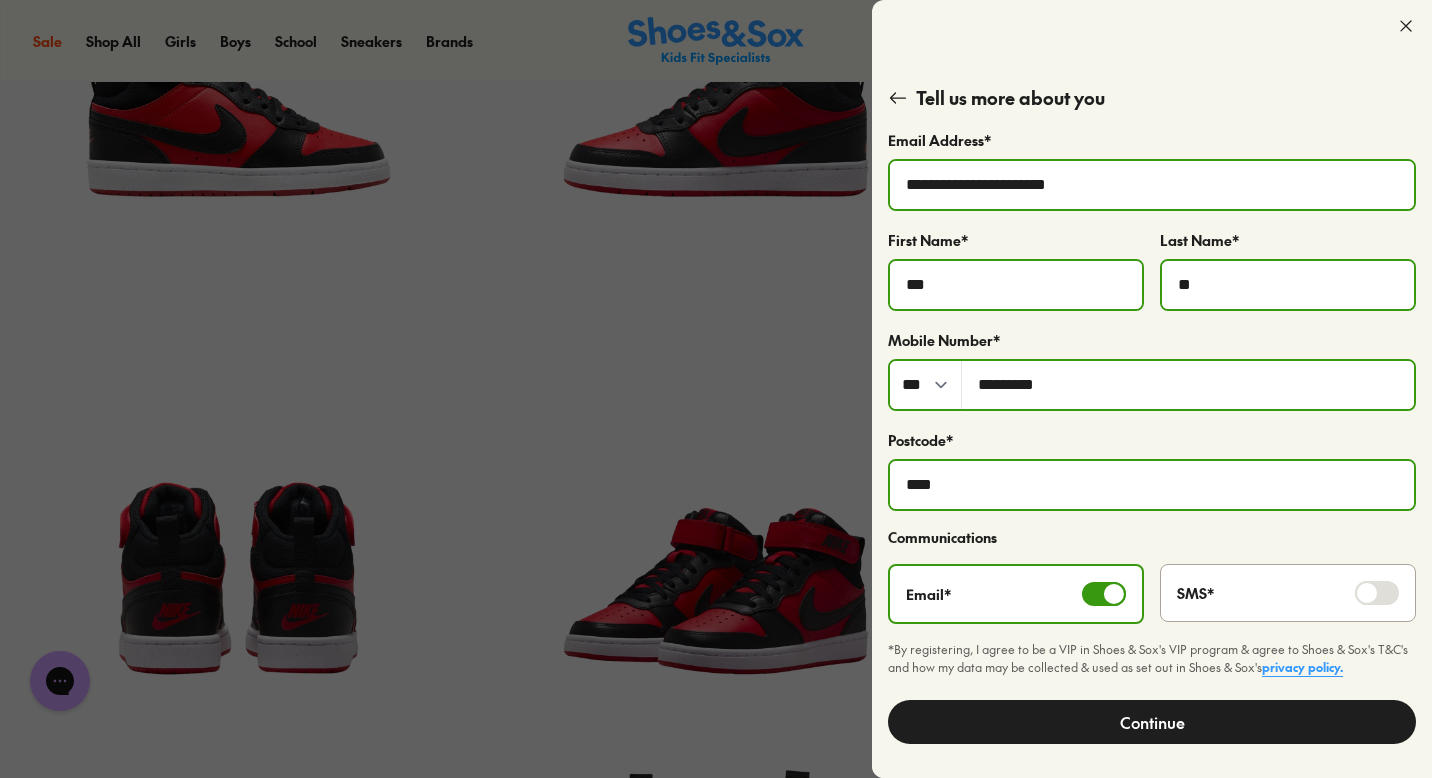 click on "Continue" 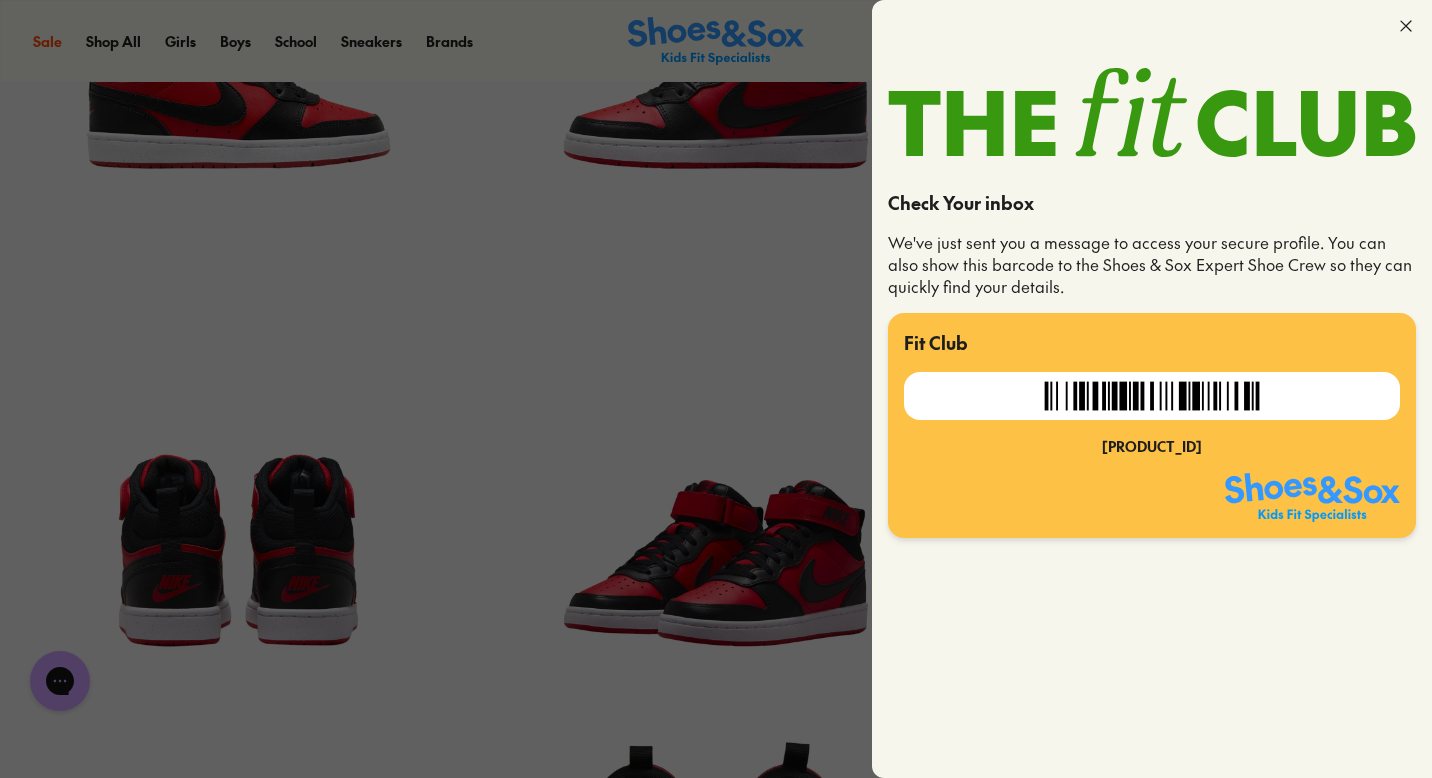 scroll, scrollTop: 370, scrollLeft: 0, axis: vertical 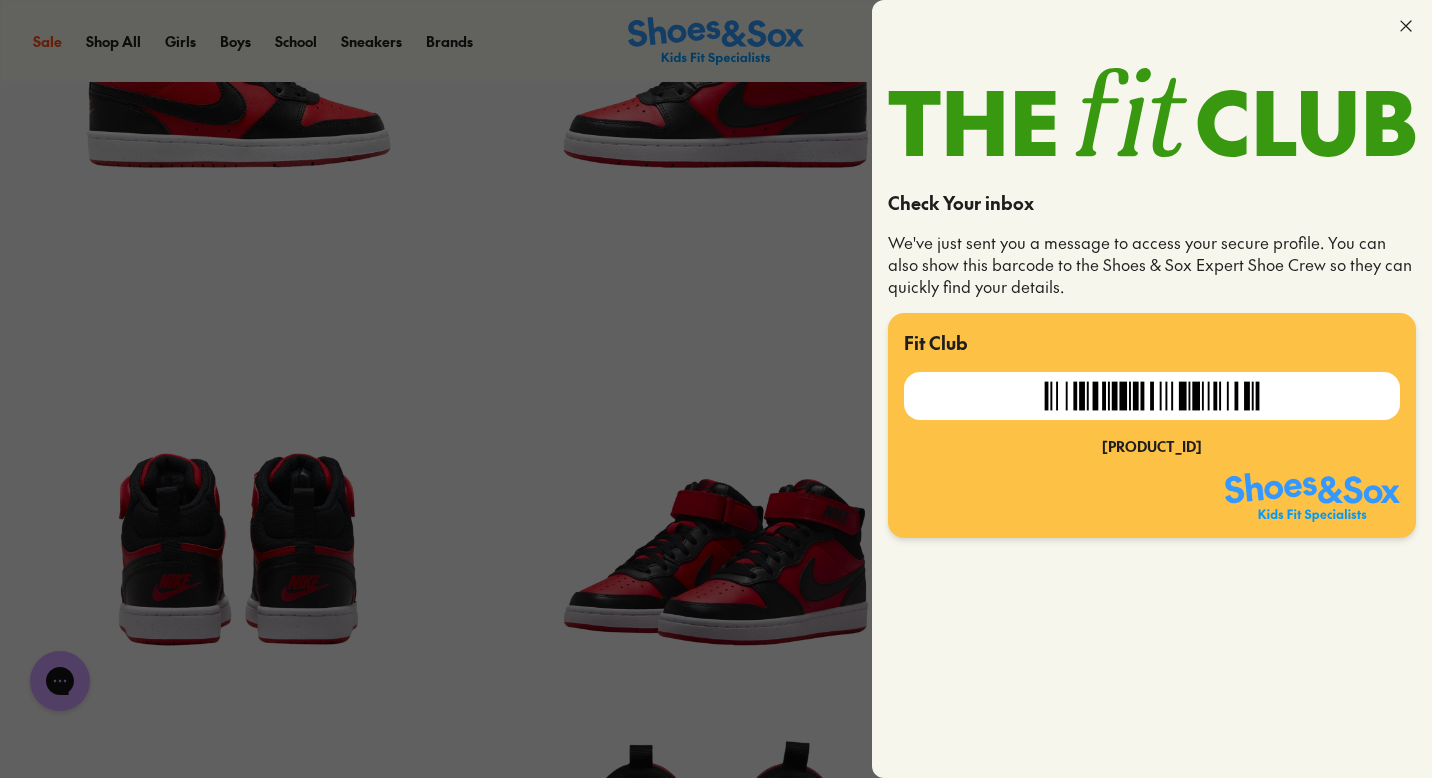 click 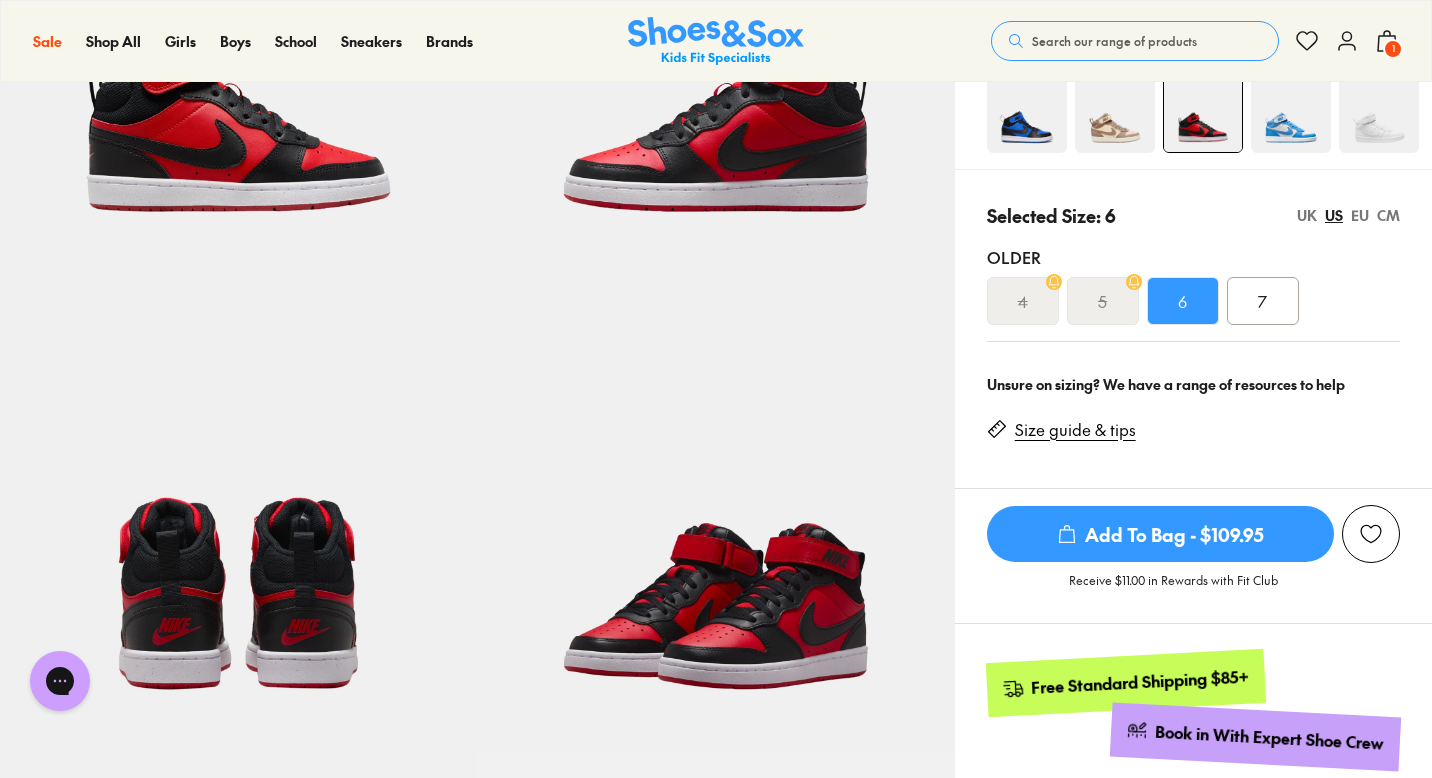 scroll, scrollTop: 756, scrollLeft: 0, axis: vertical 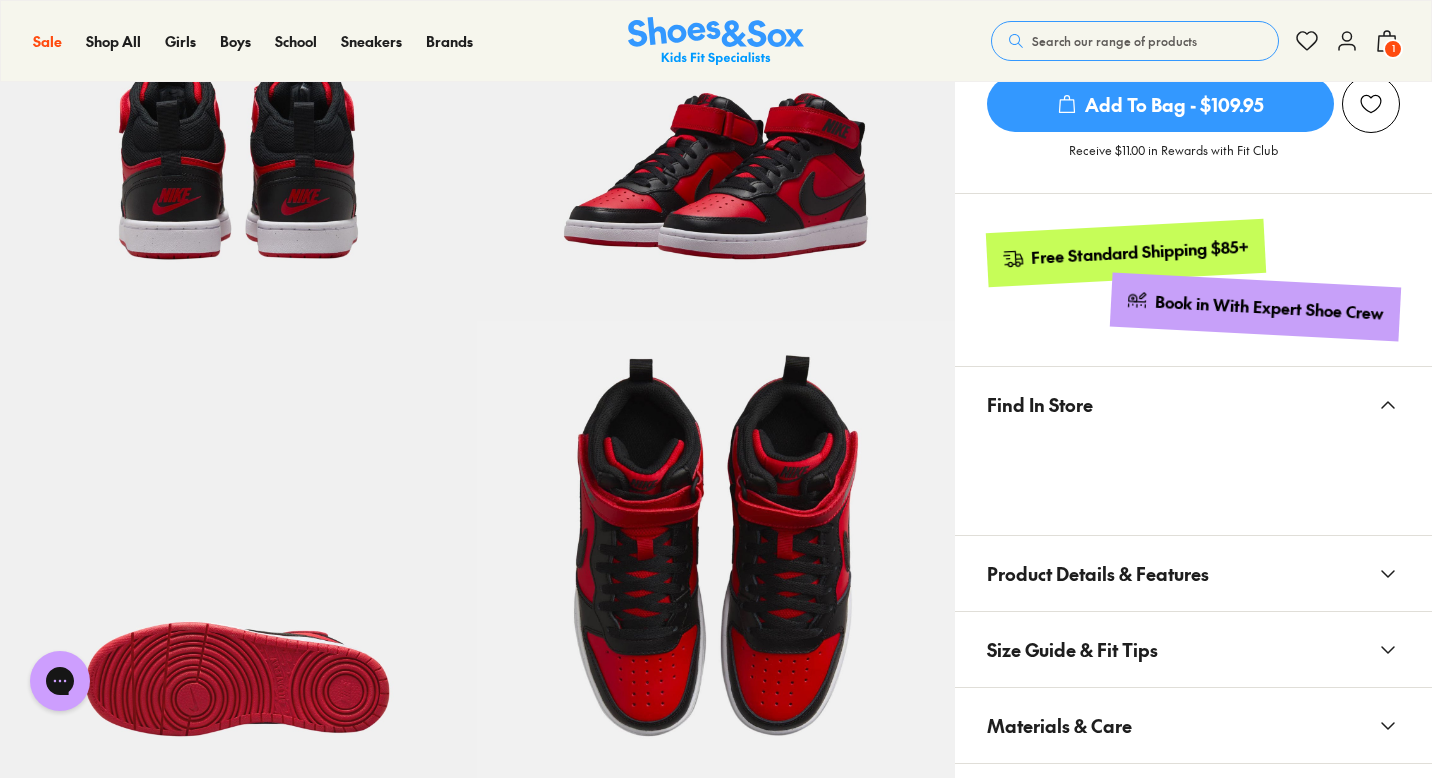 click on "1" at bounding box center (1393, 49) 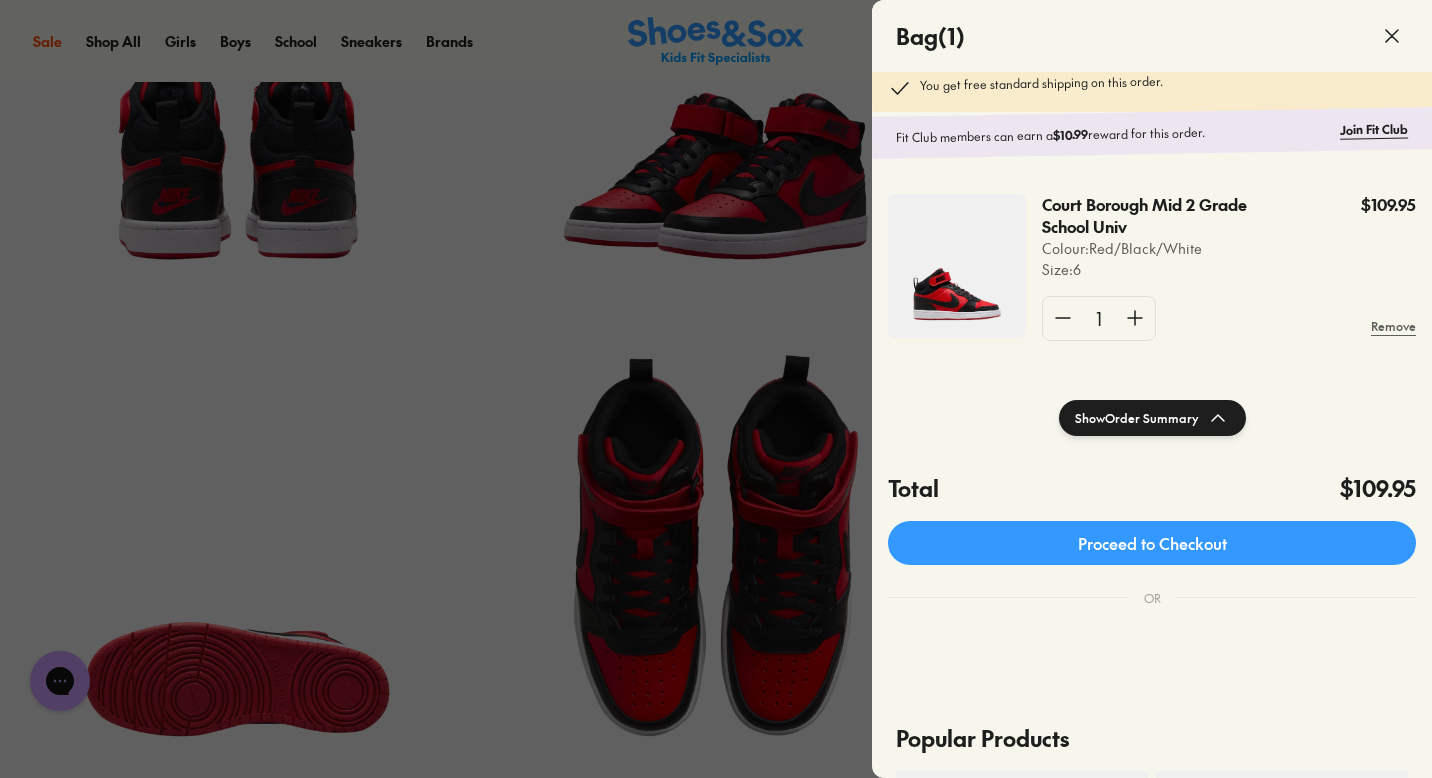 scroll, scrollTop: 0, scrollLeft: 0, axis: both 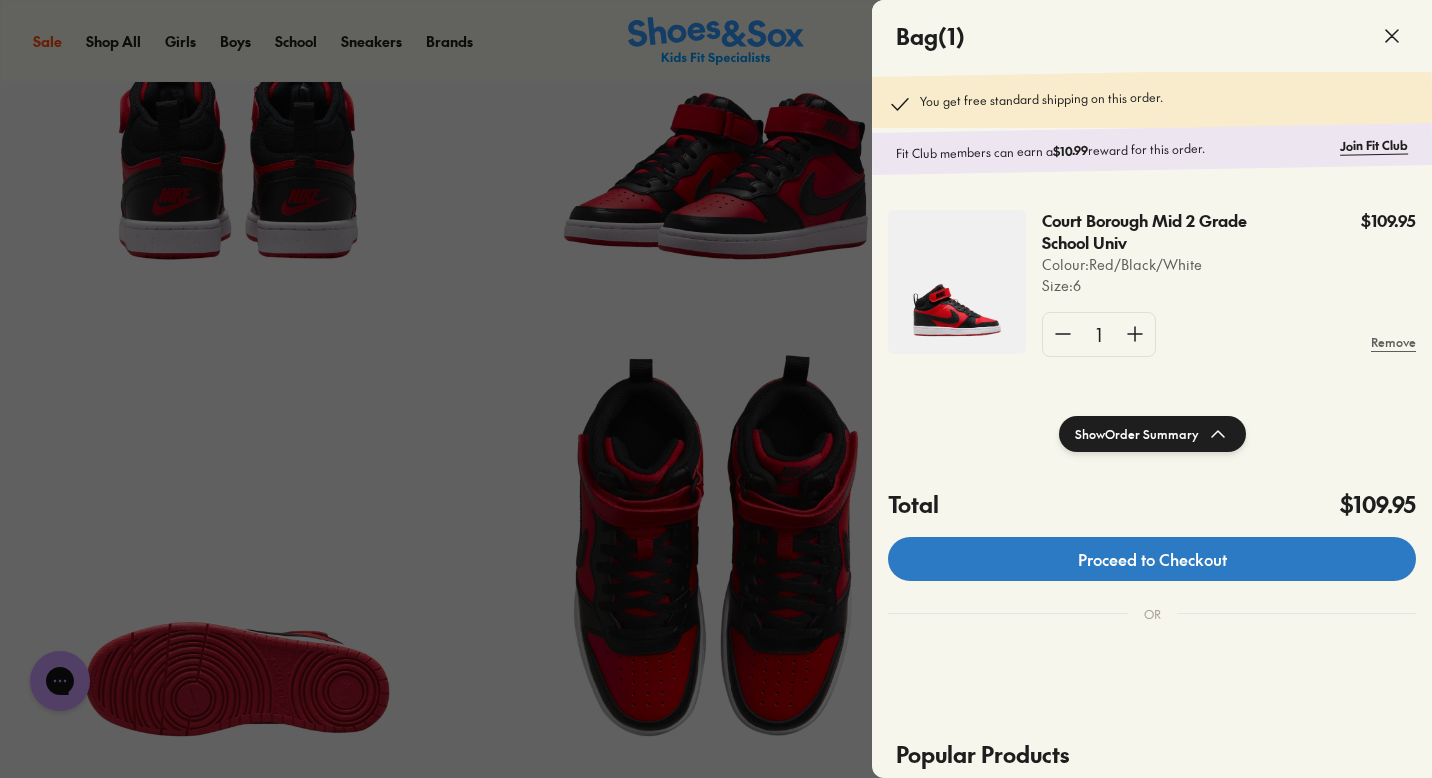 click on "Proceed to Checkout" 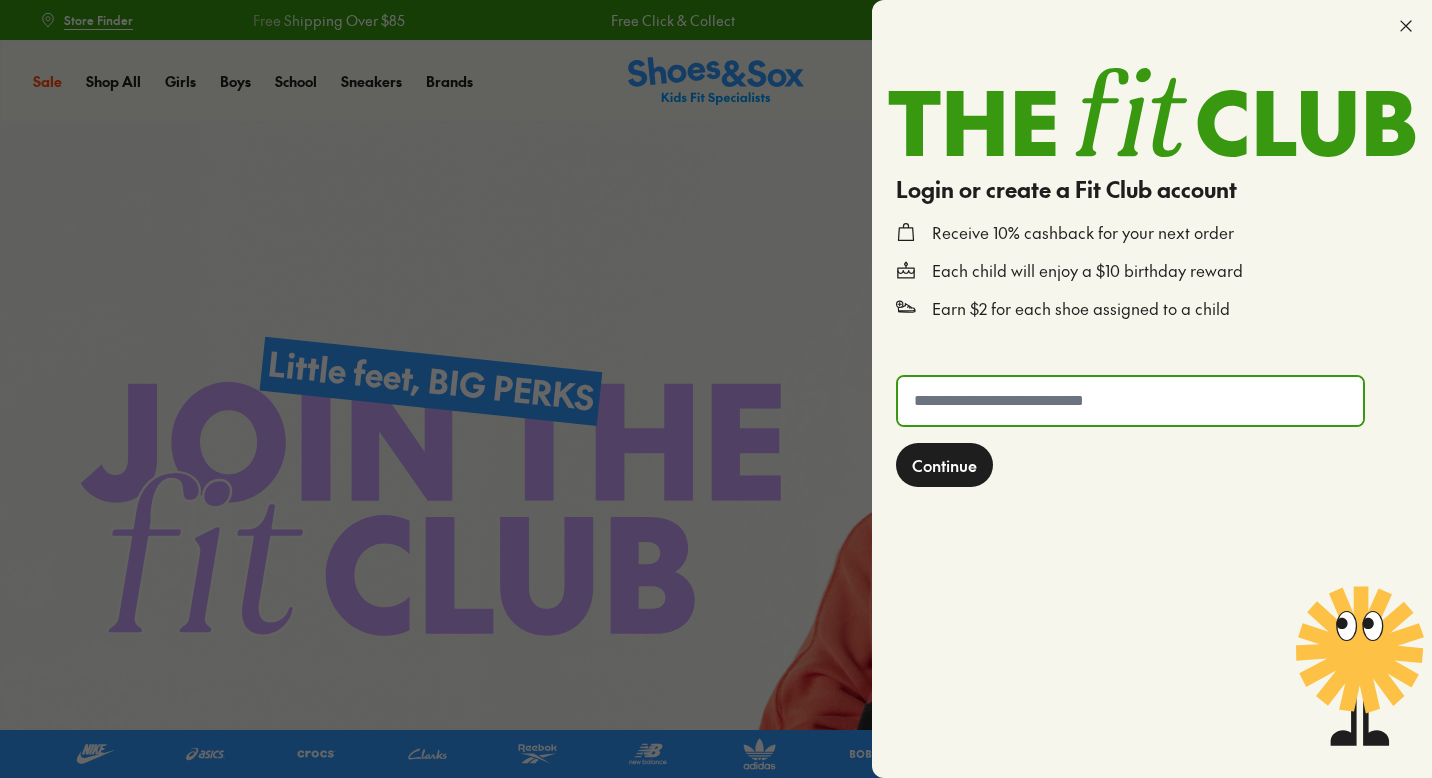 scroll, scrollTop: 0, scrollLeft: 0, axis: both 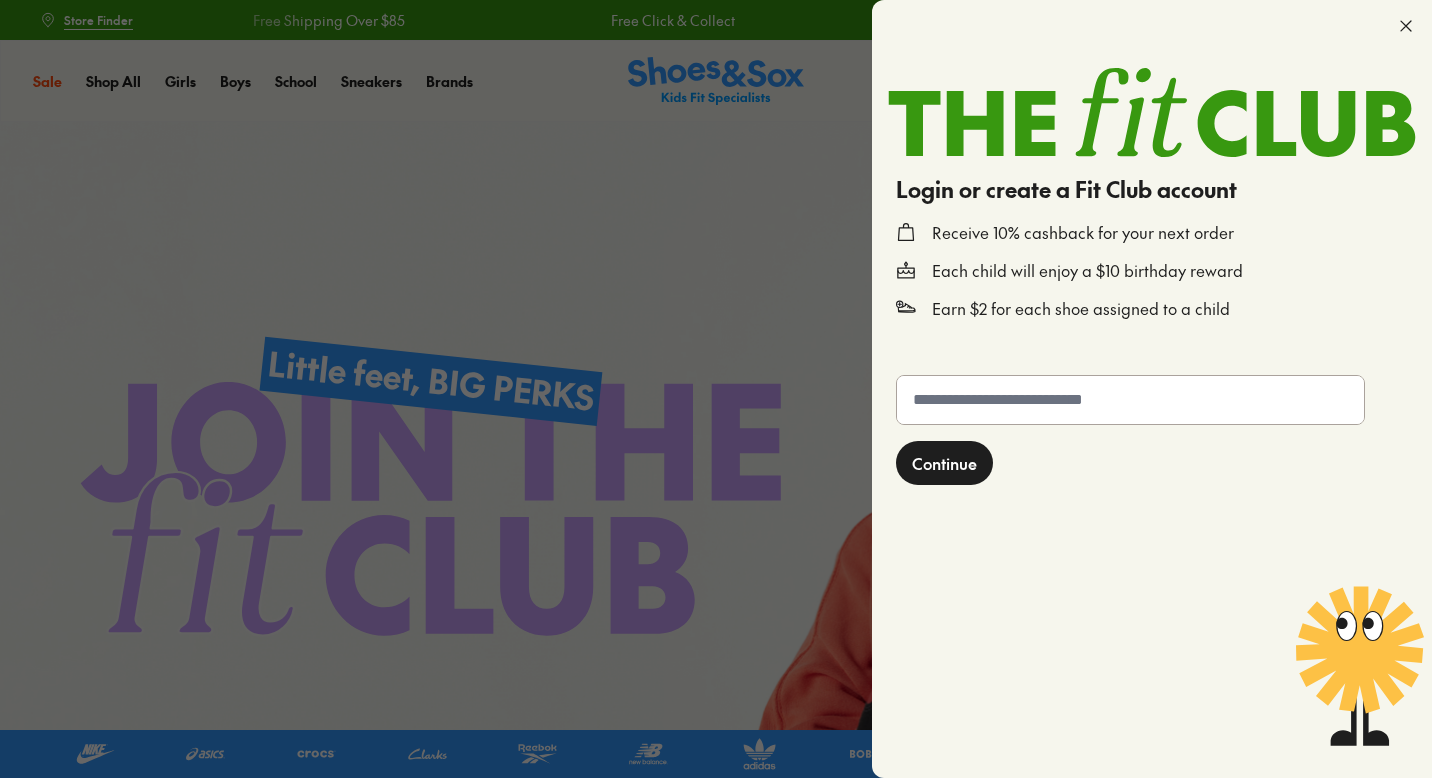 click on "Continue" 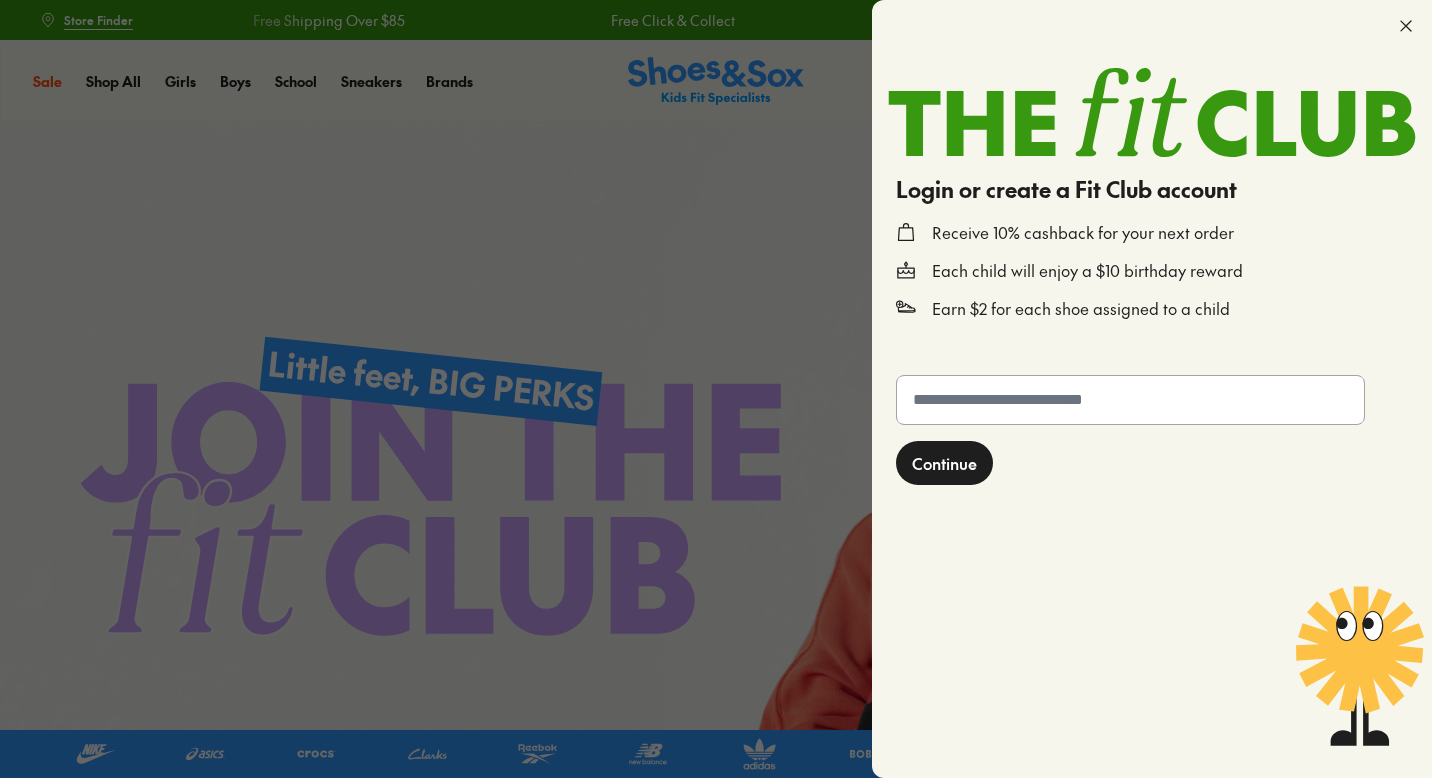 type on "**********" 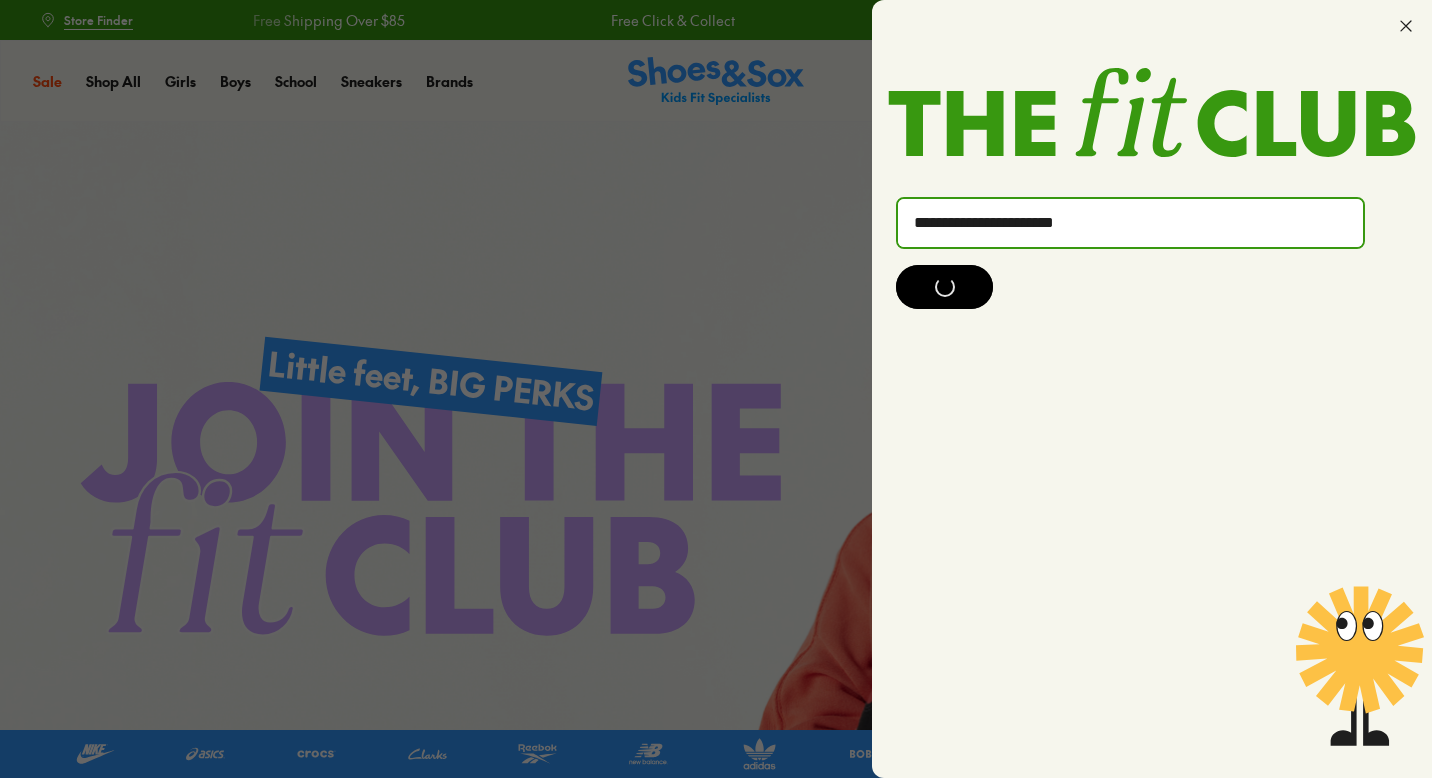 scroll, scrollTop: 0, scrollLeft: 0, axis: both 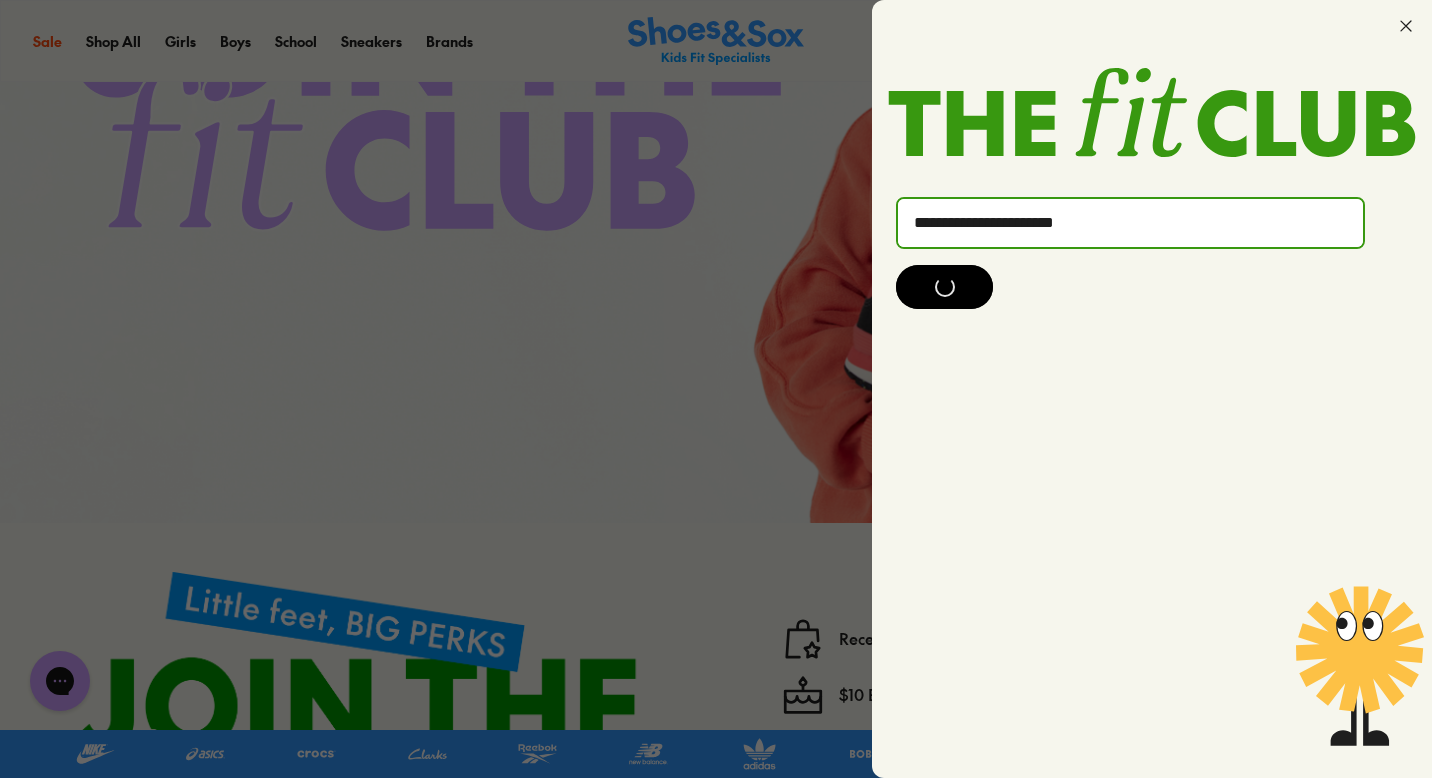 click 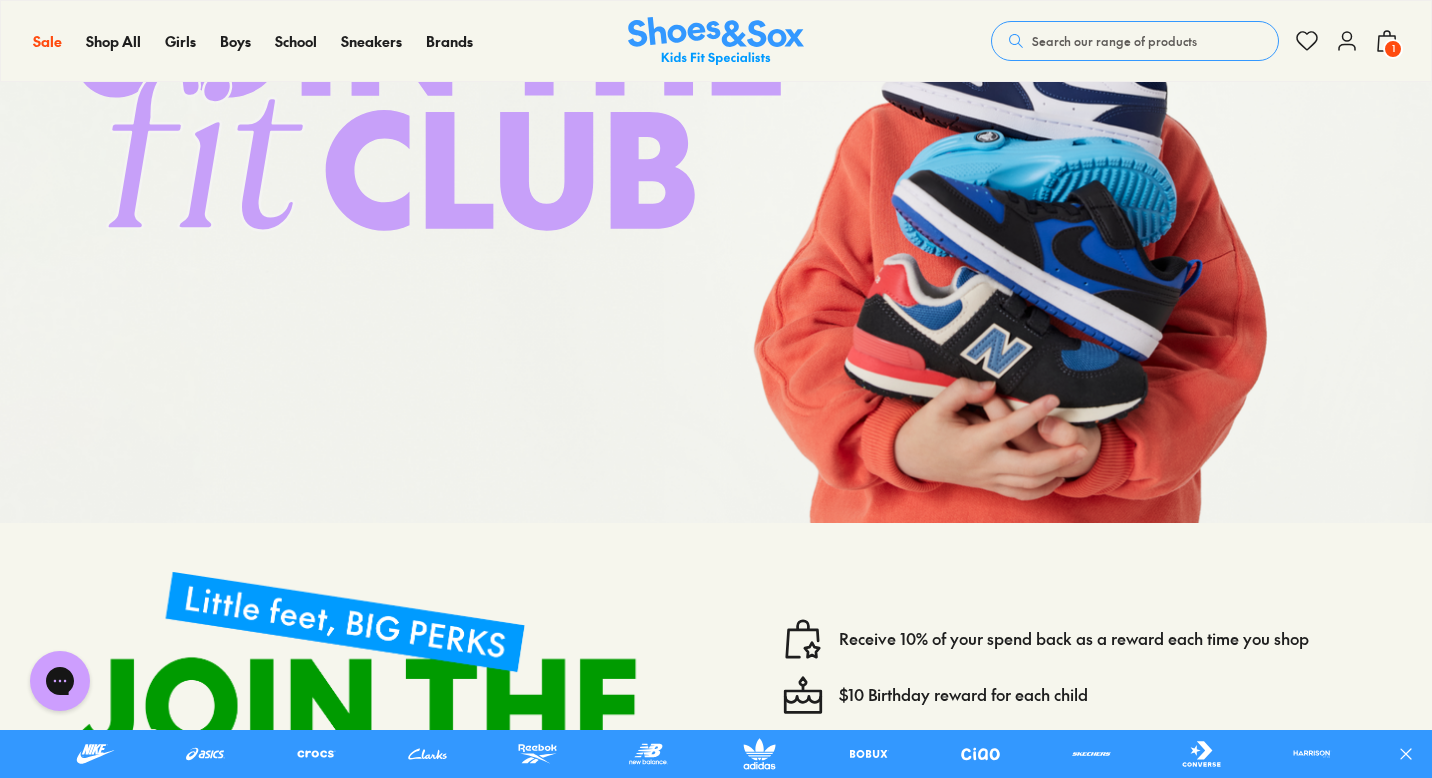 click on "1" at bounding box center [1393, 49] 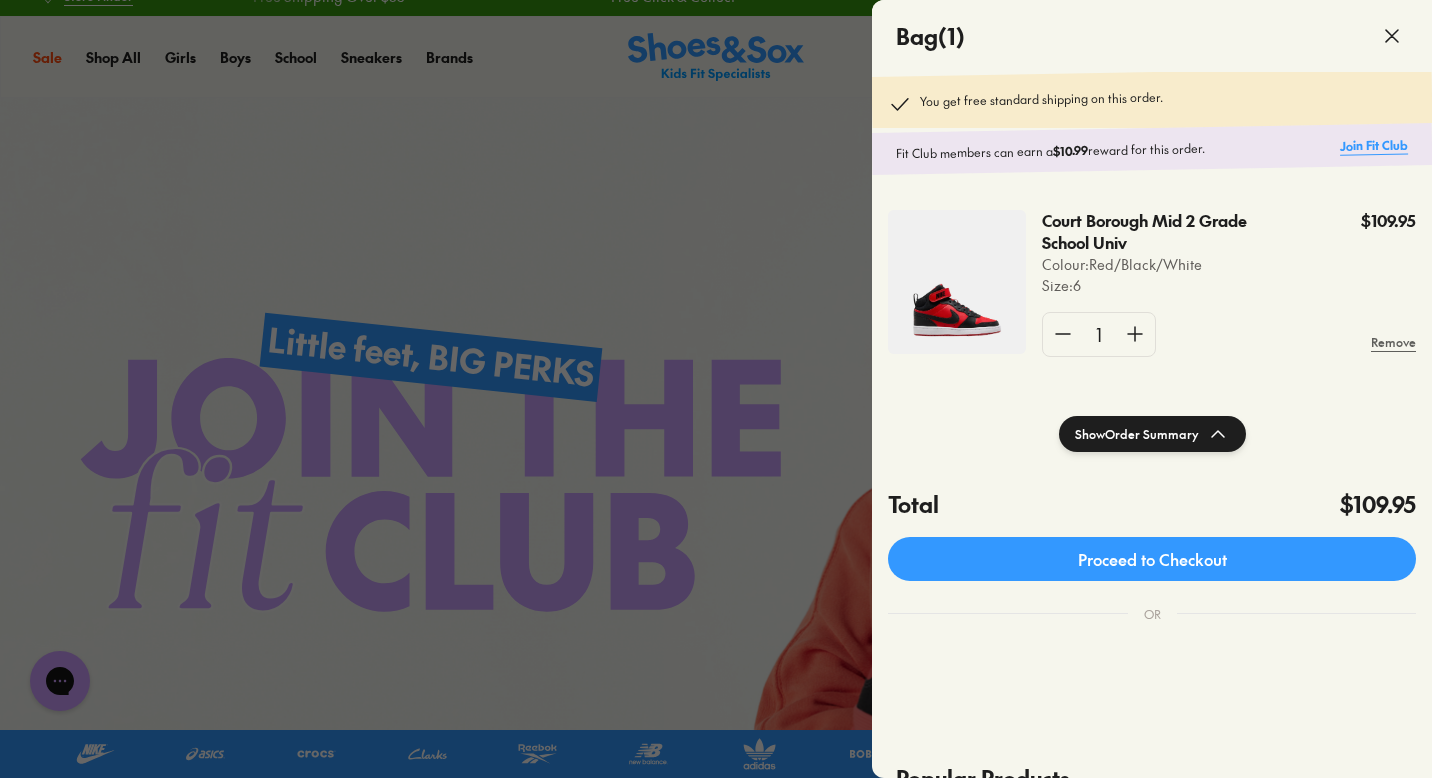 scroll, scrollTop: 12, scrollLeft: 0, axis: vertical 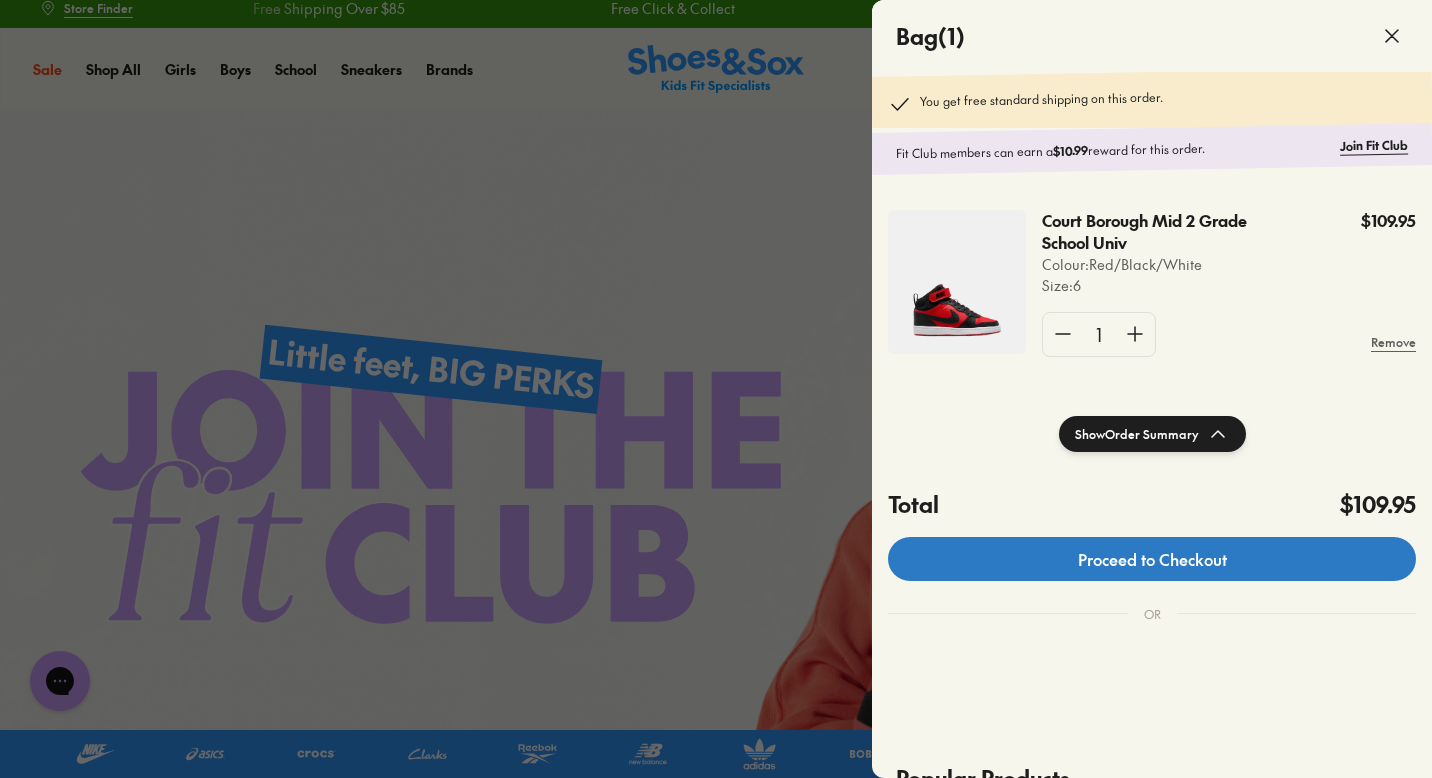 click on "Proceed to Checkout" 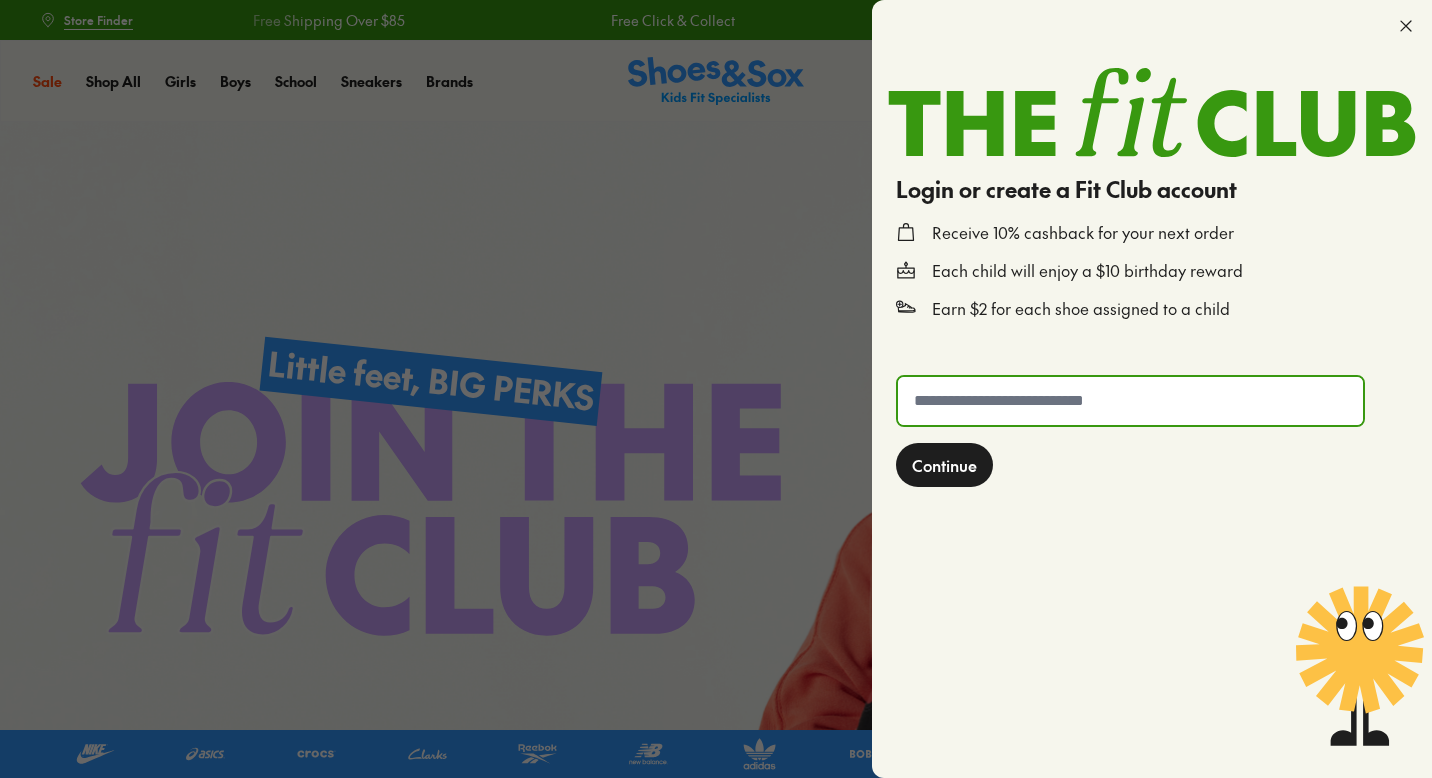type on "**********" 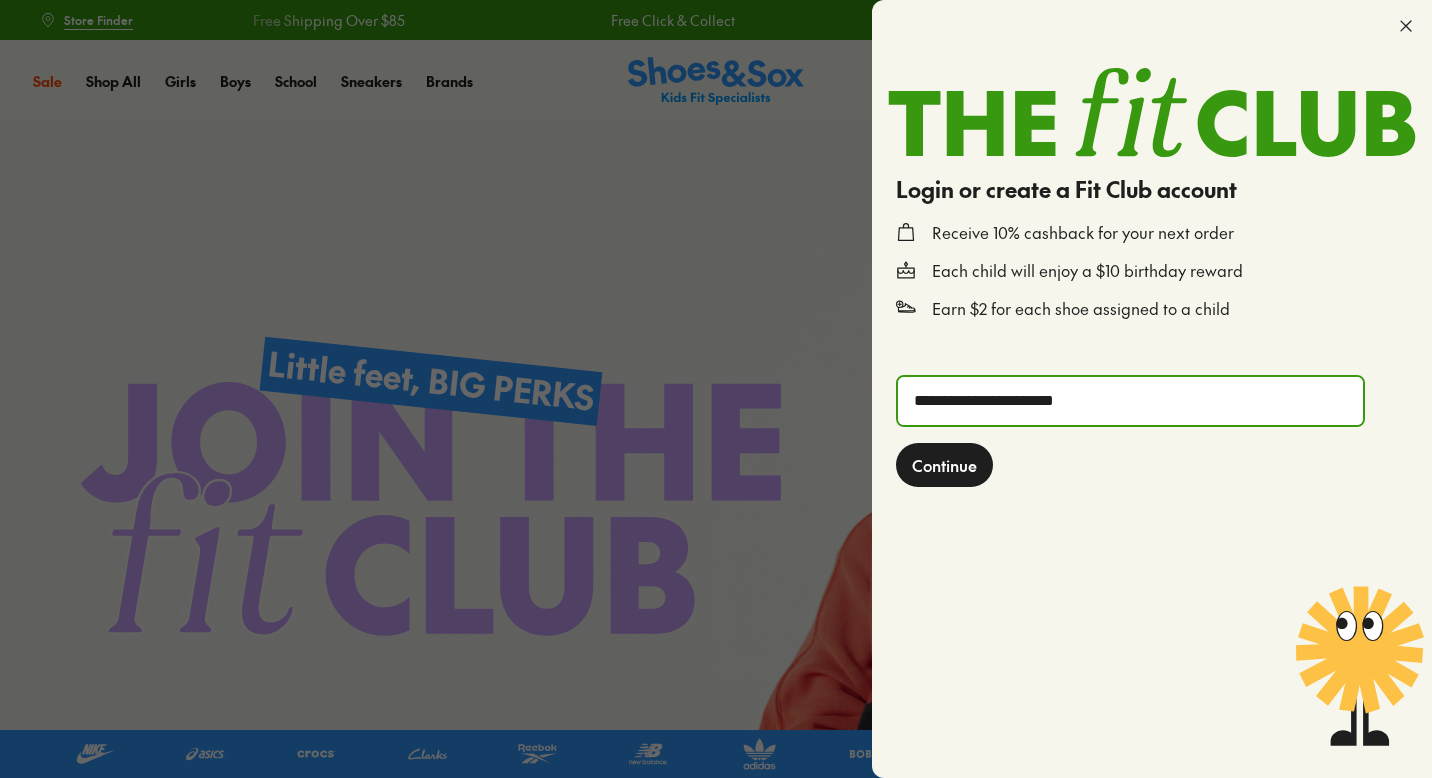click on "Continue" 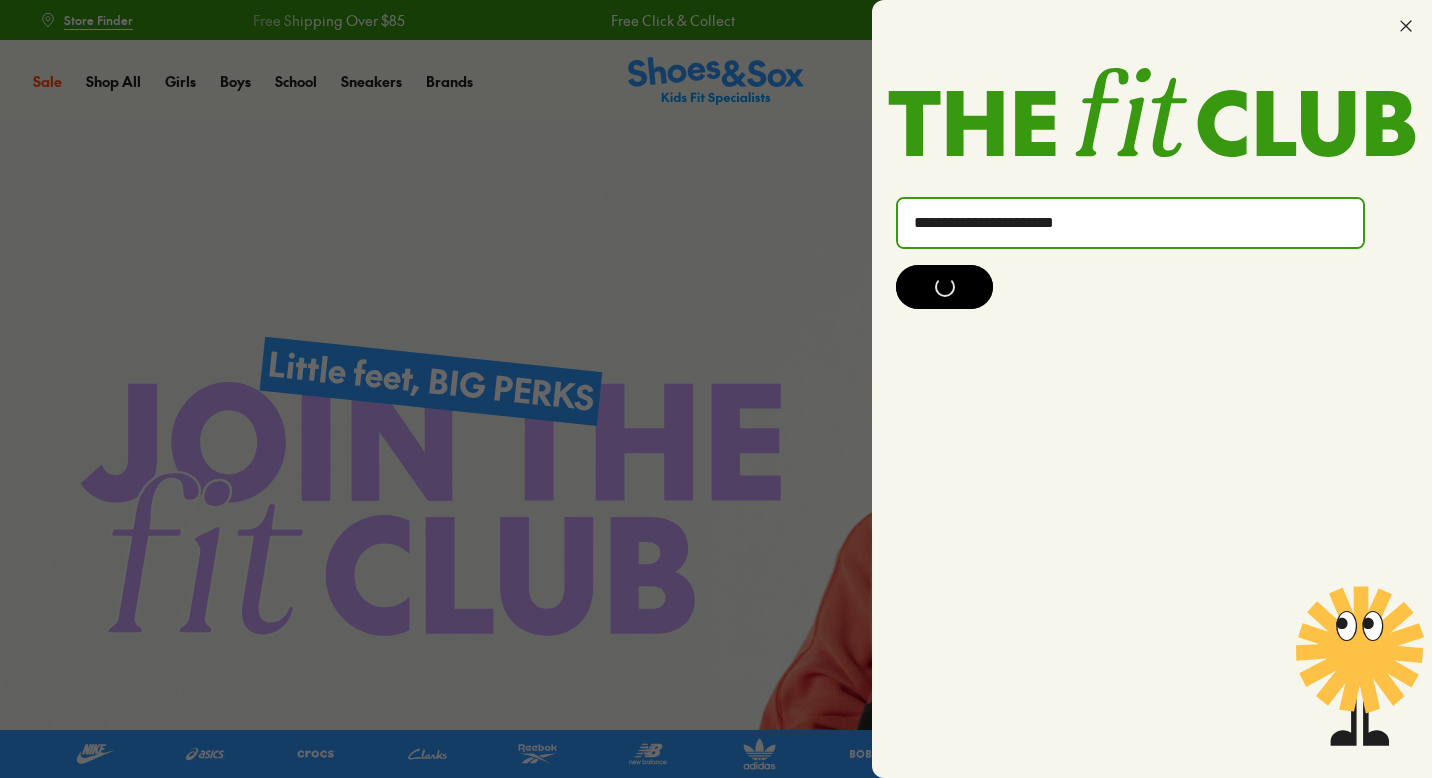 scroll, scrollTop: 0, scrollLeft: 0, axis: both 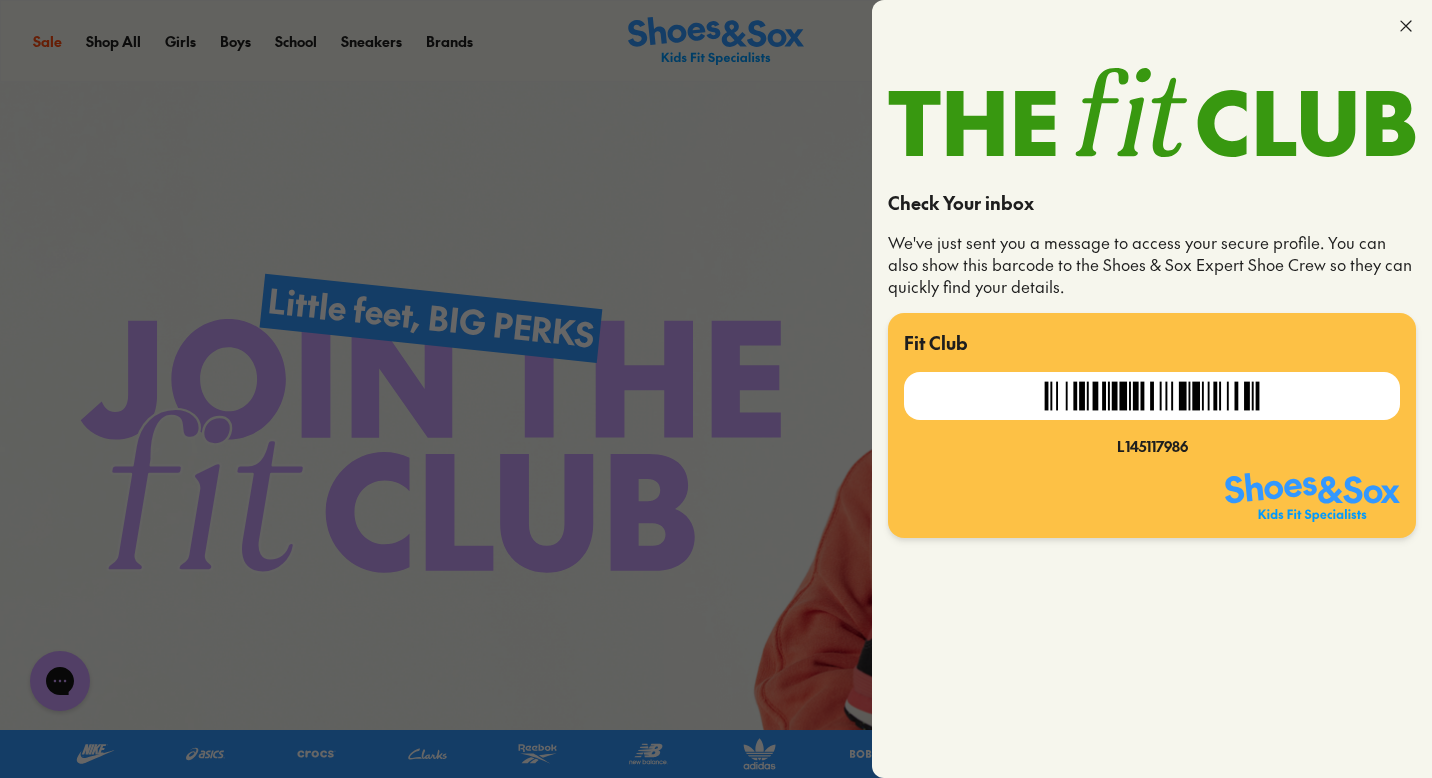 click 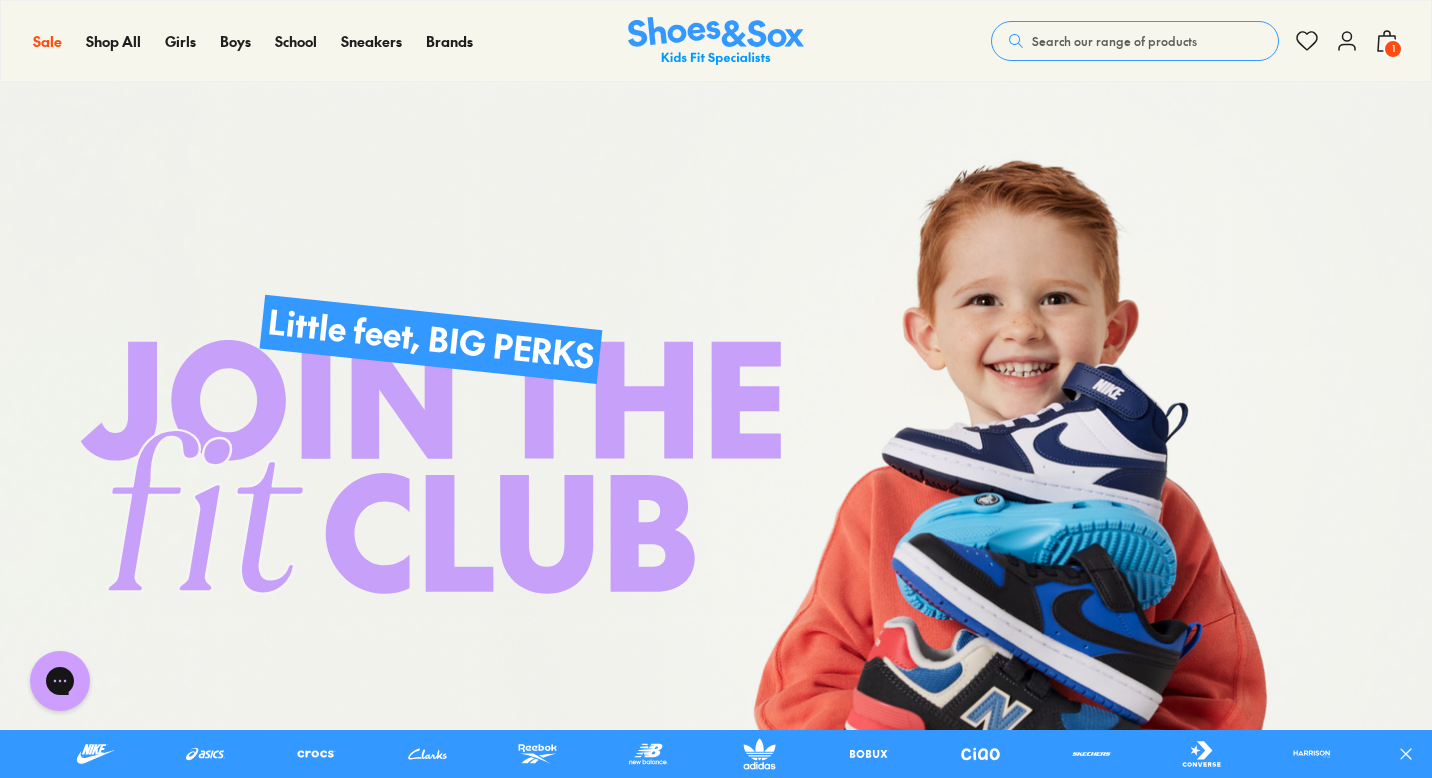scroll, scrollTop: 30, scrollLeft: 0, axis: vertical 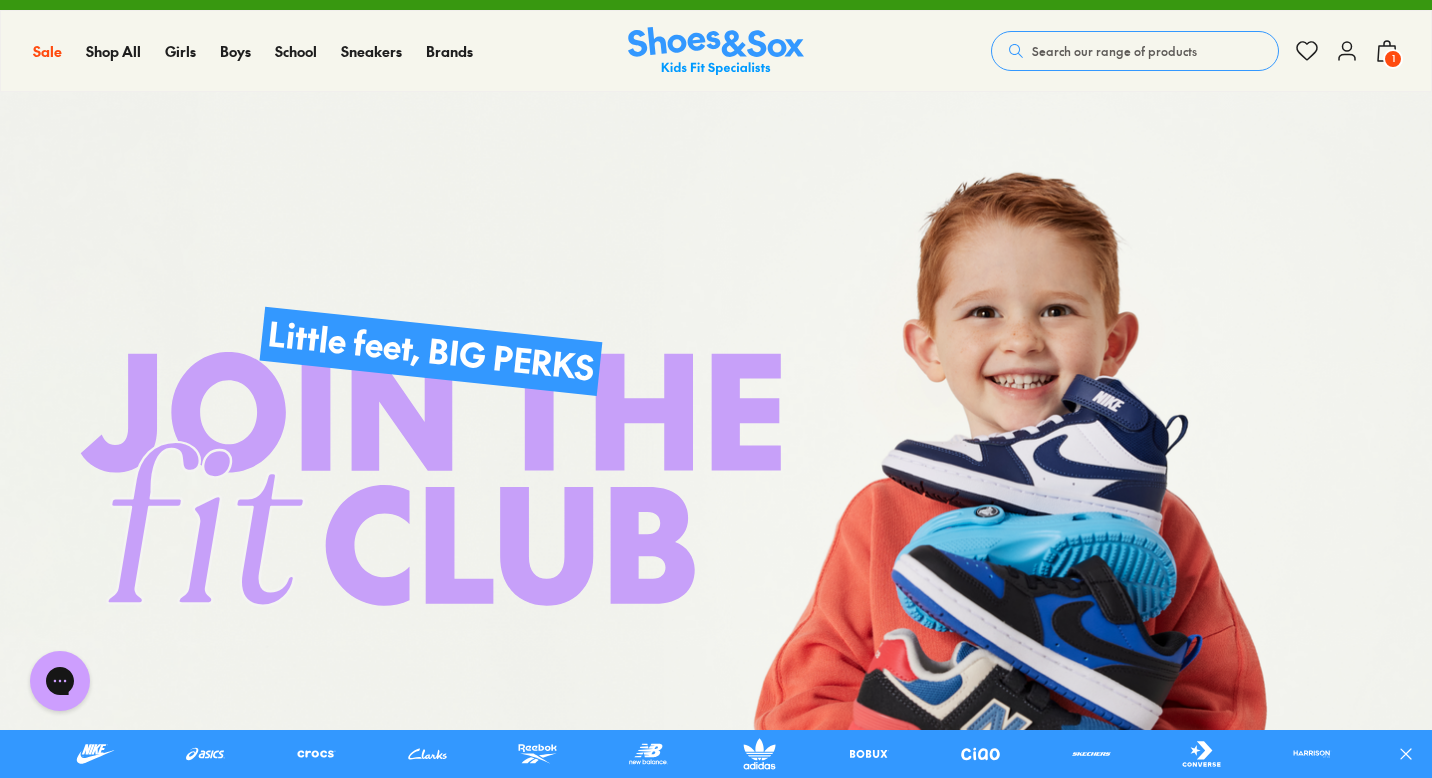 click 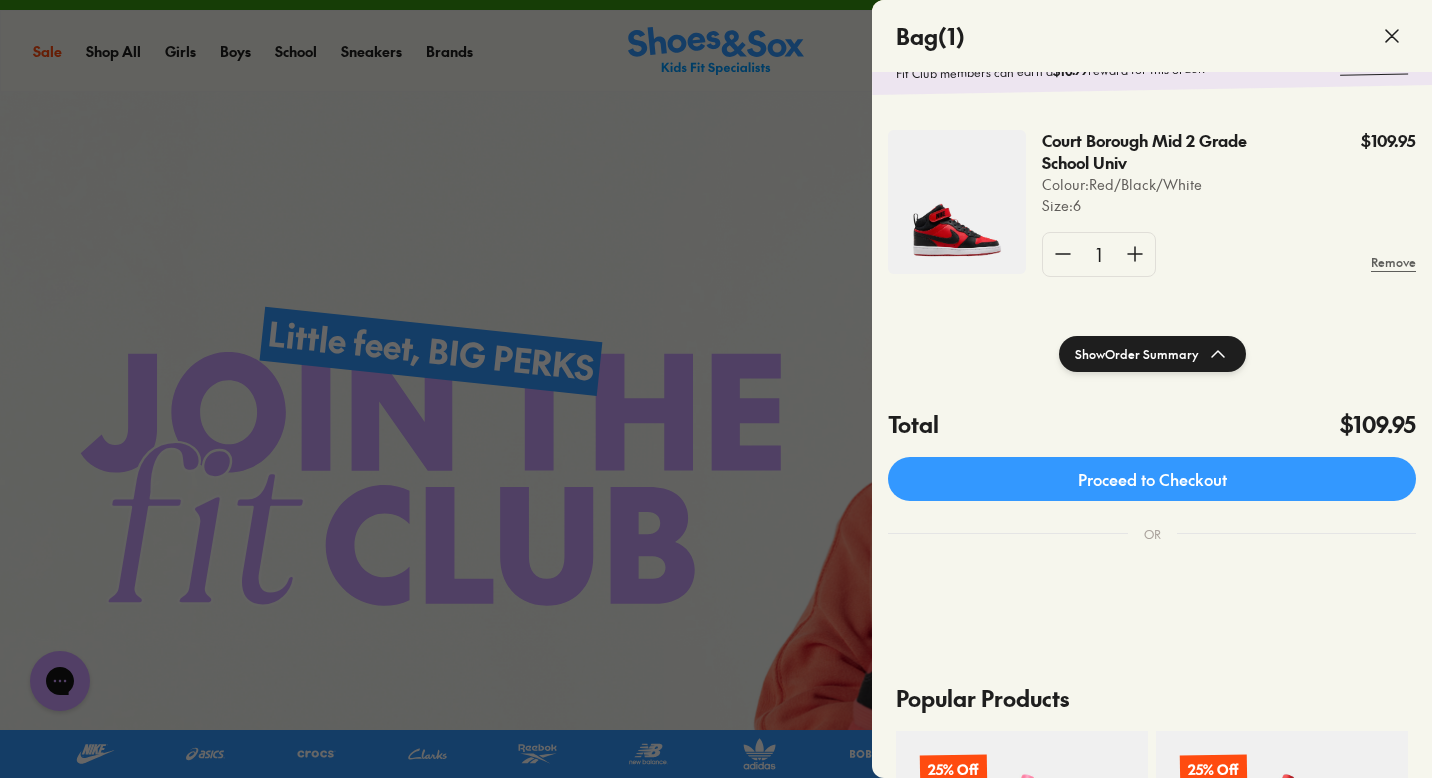 scroll, scrollTop: 76, scrollLeft: 0, axis: vertical 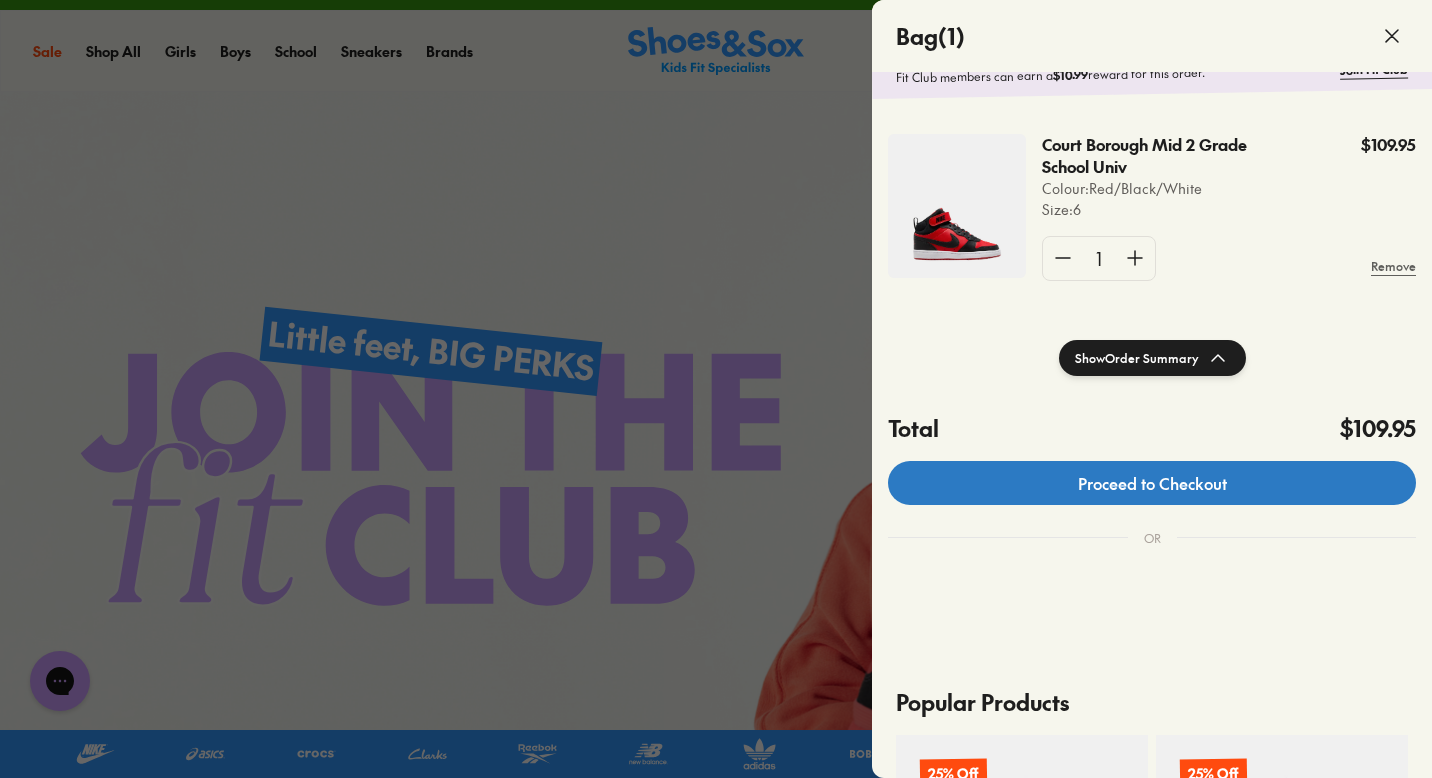 click on "Proceed to Checkout" 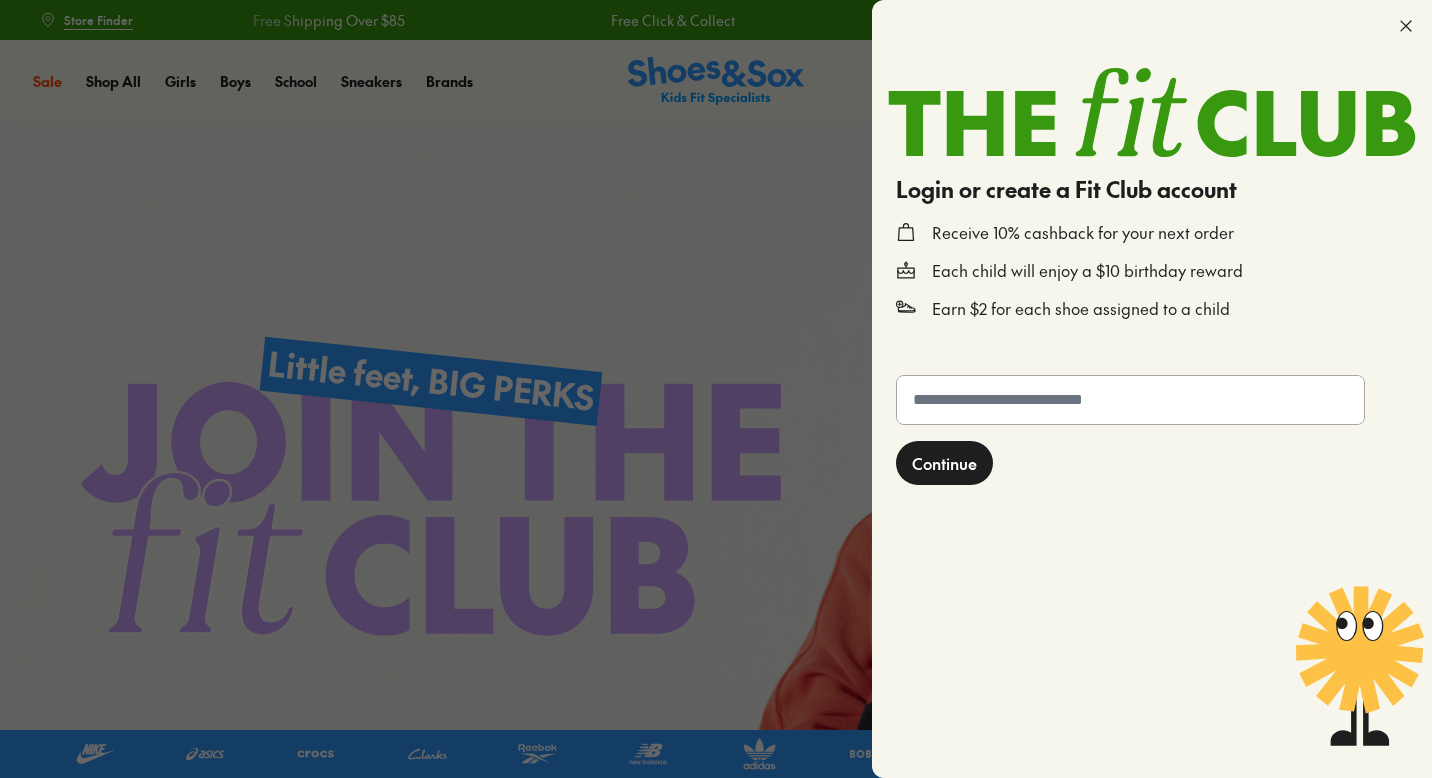 scroll, scrollTop: 0, scrollLeft: 0, axis: both 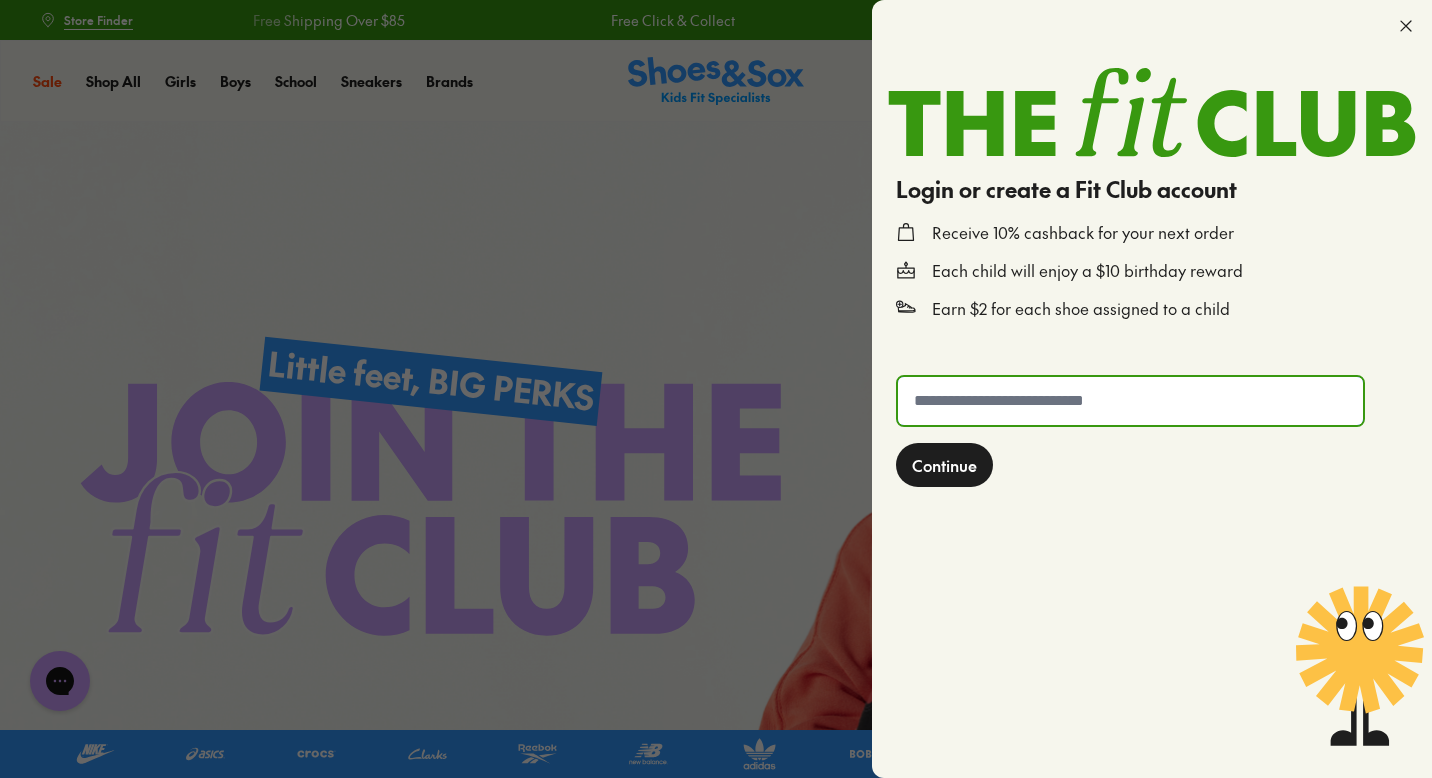 click 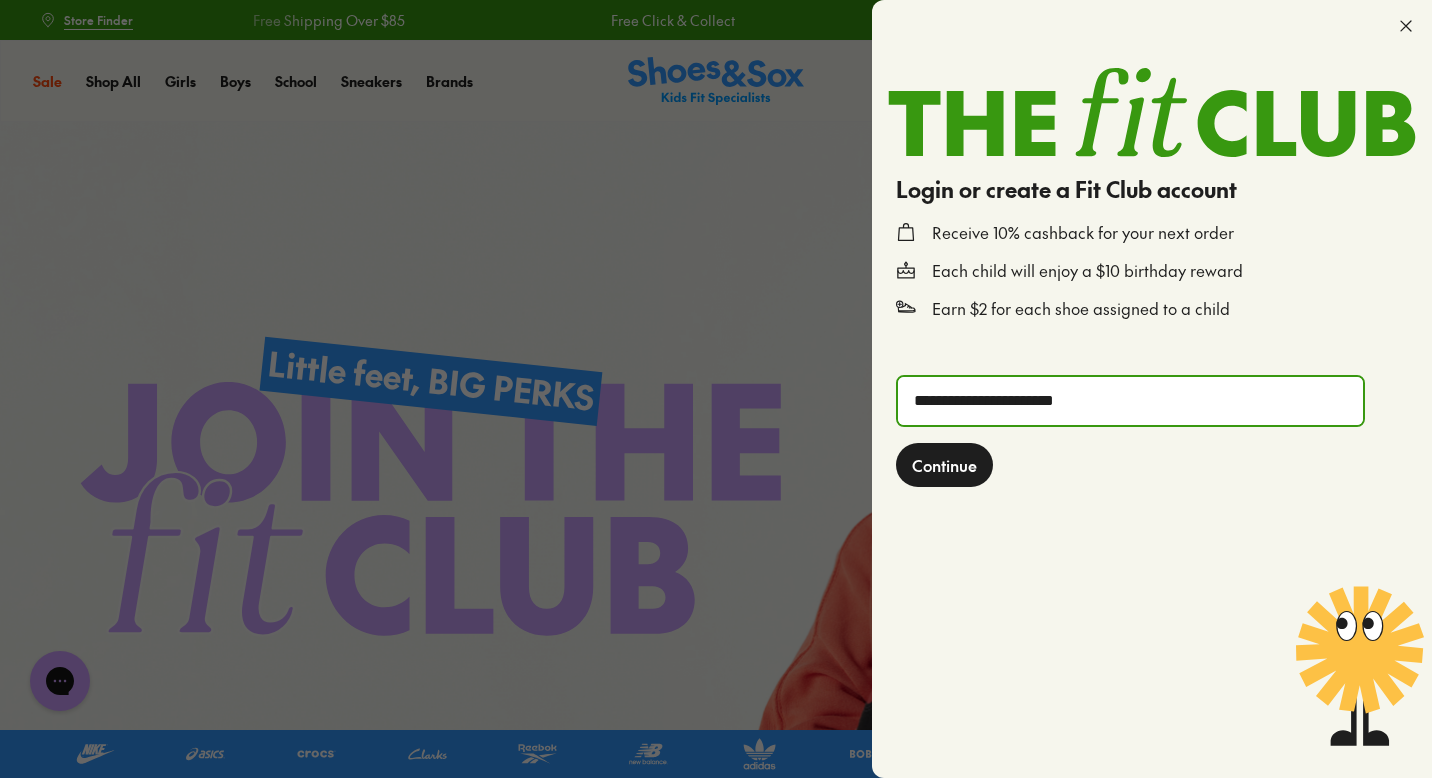 click on "Continue" 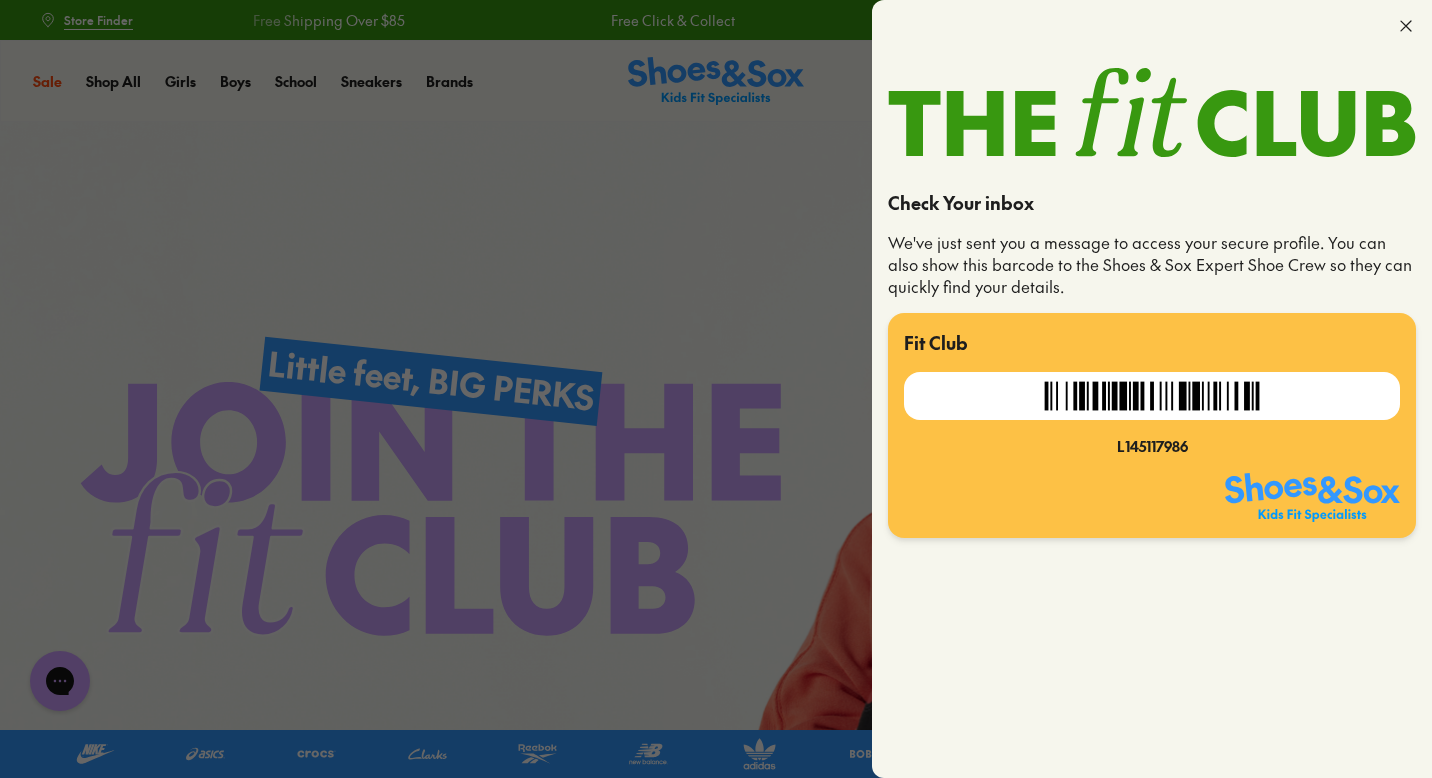 click 